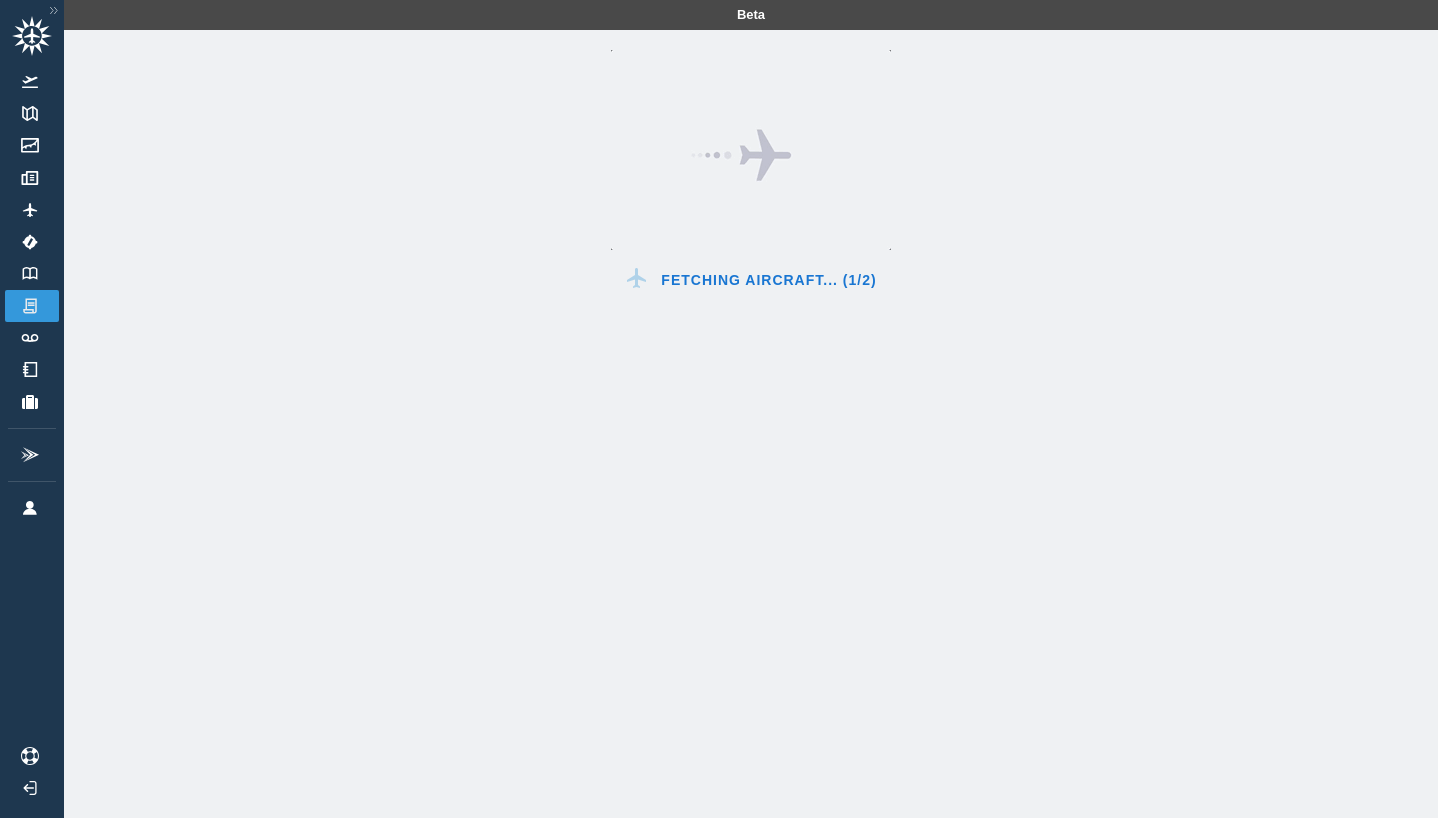 scroll, scrollTop: 0, scrollLeft: 0, axis: both 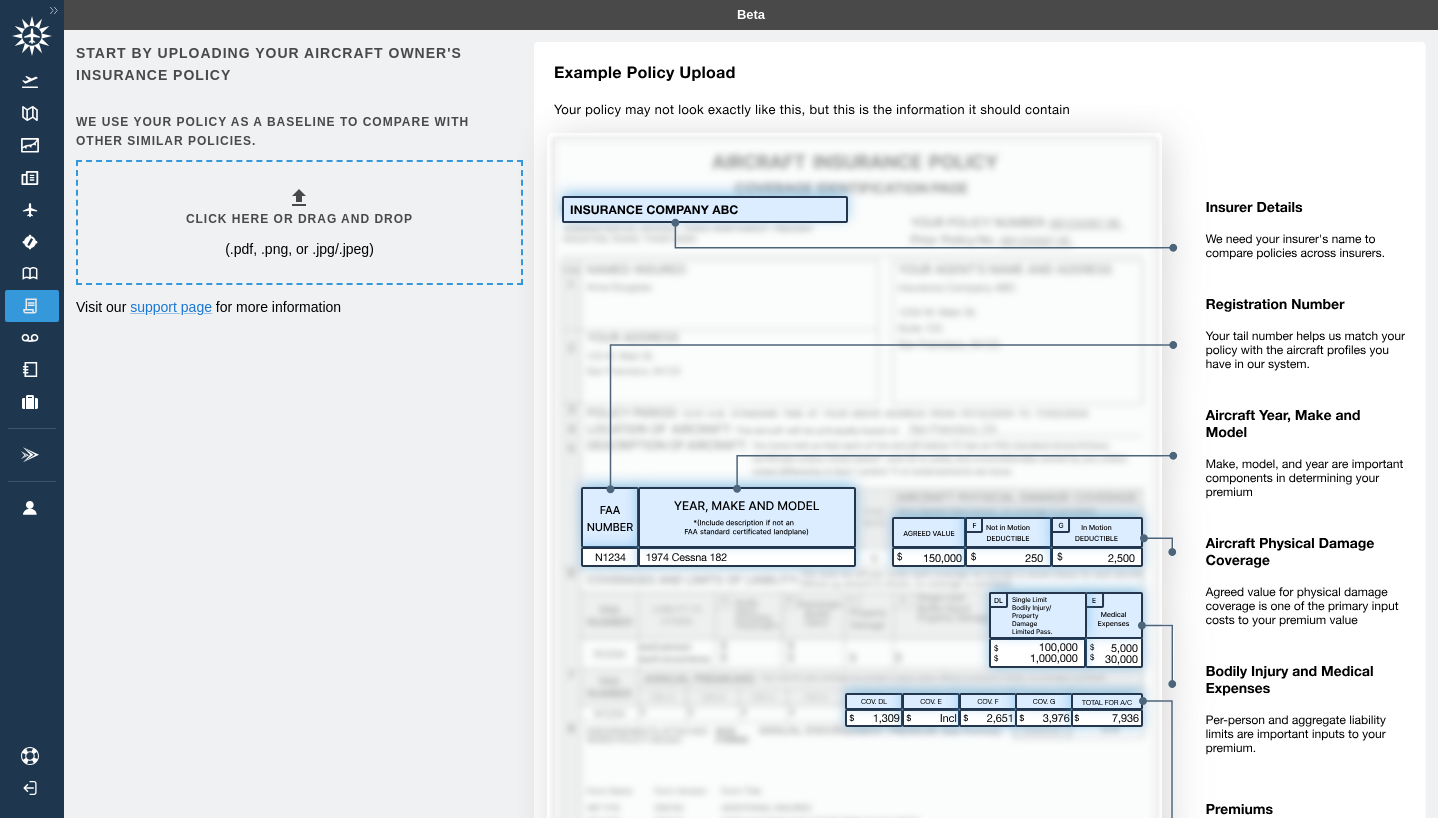 click at bounding box center (972, 509) 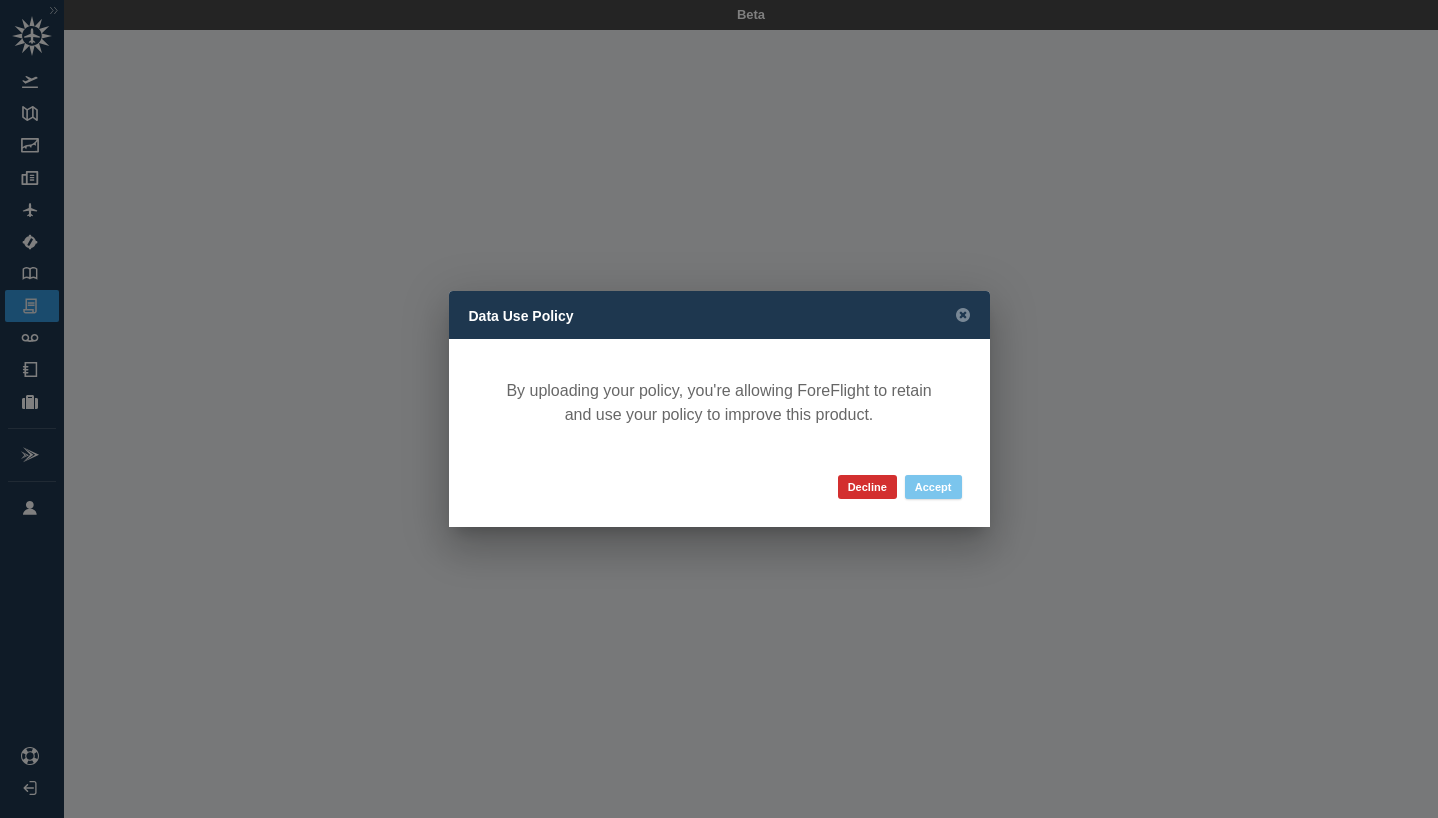 click on "Accept" at bounding box center [933, 487] 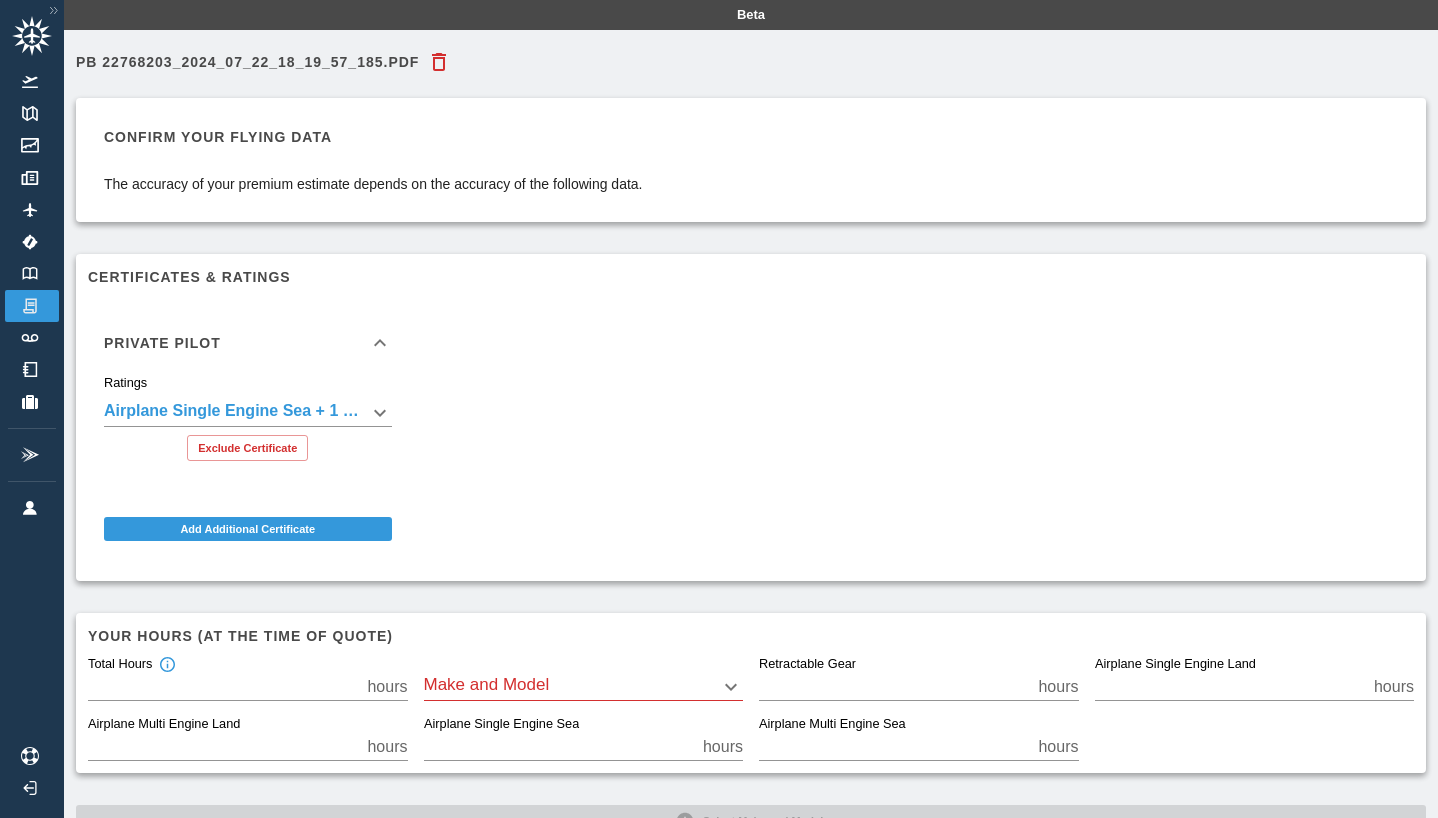 click on "**********" at bounding box center [719, 409] 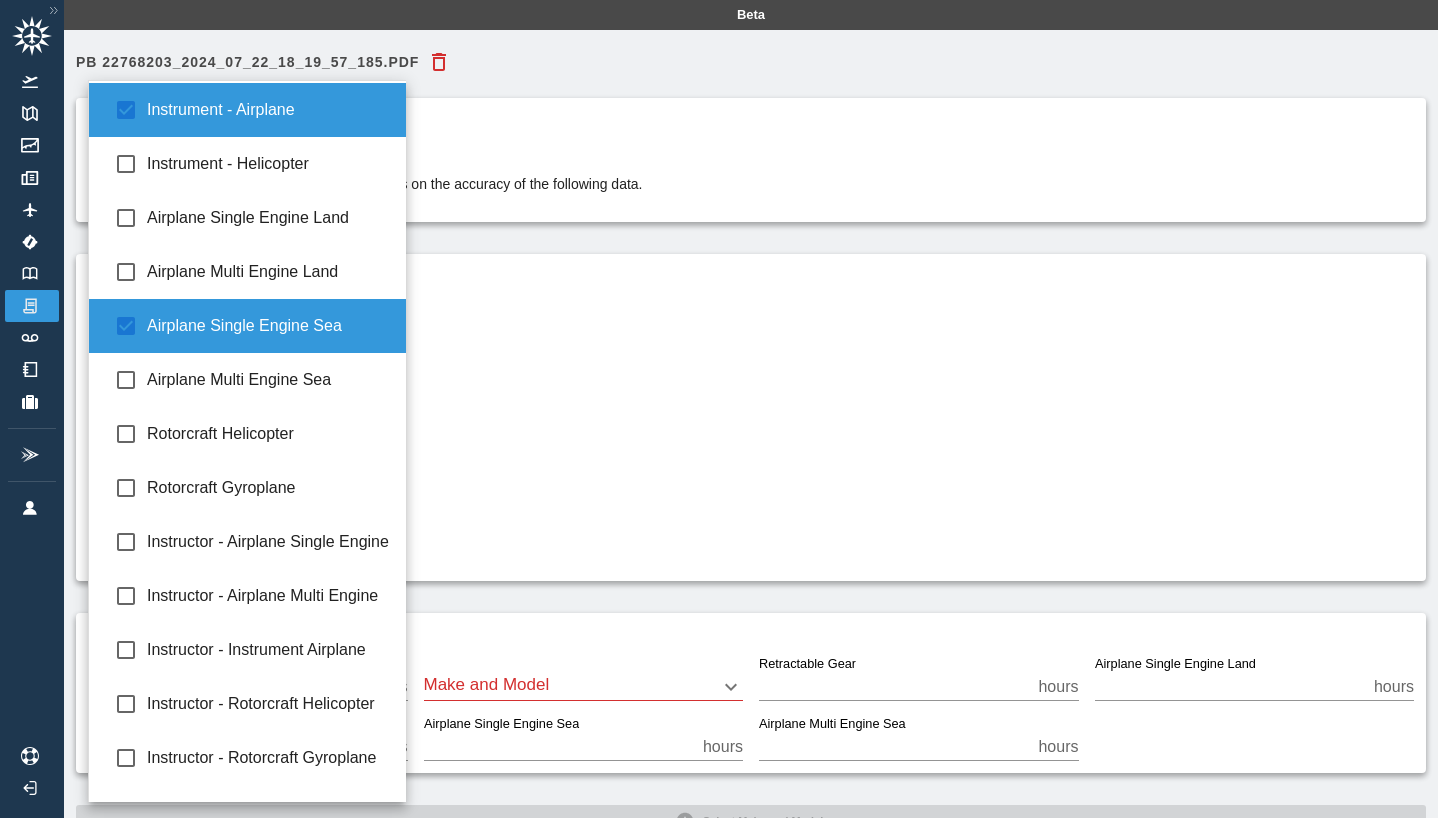 scroll, scrollTop: -1, scrollLeft: 0, axis: vertical 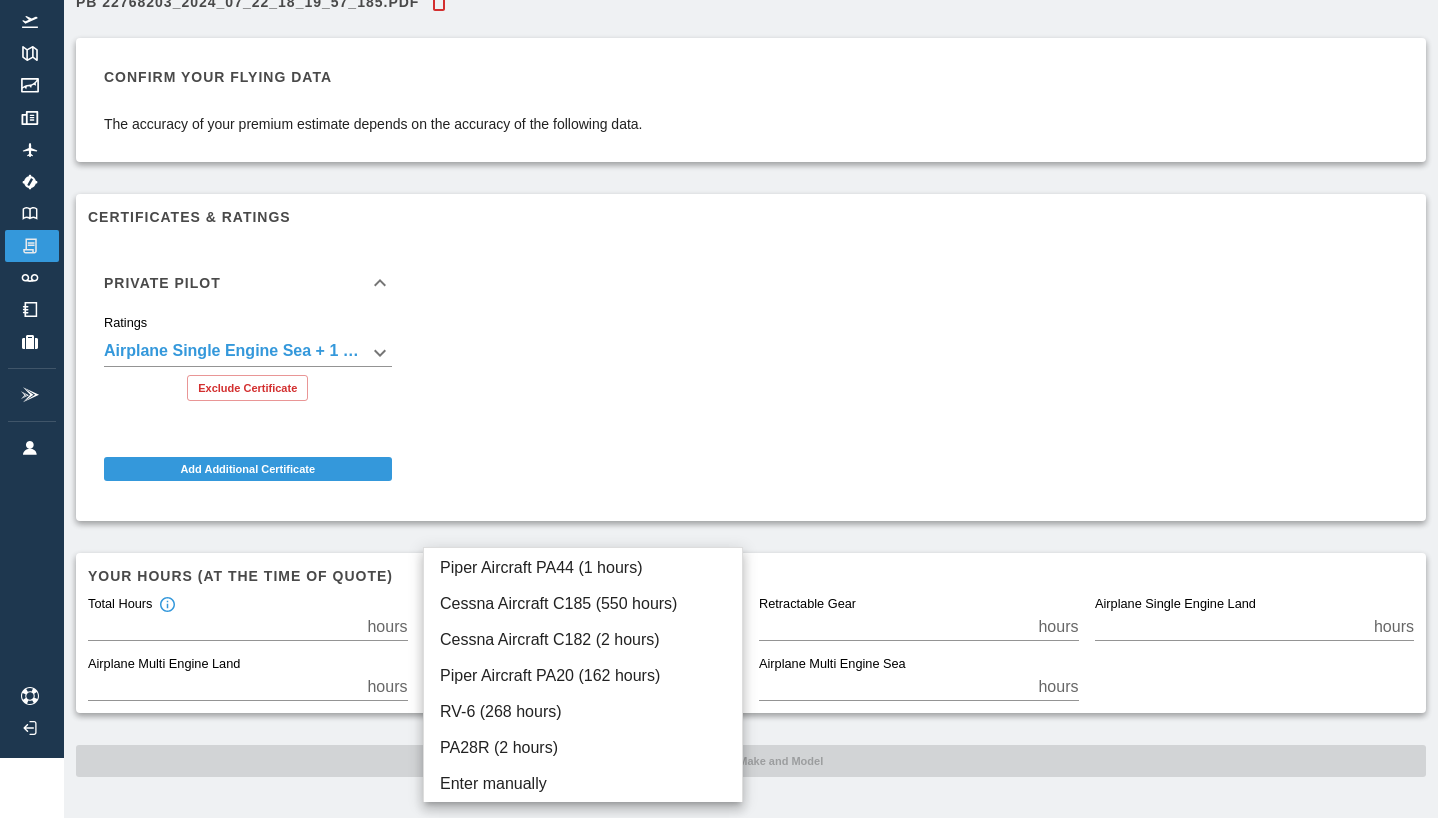 click on "**********" at bounding box center [719, 349] 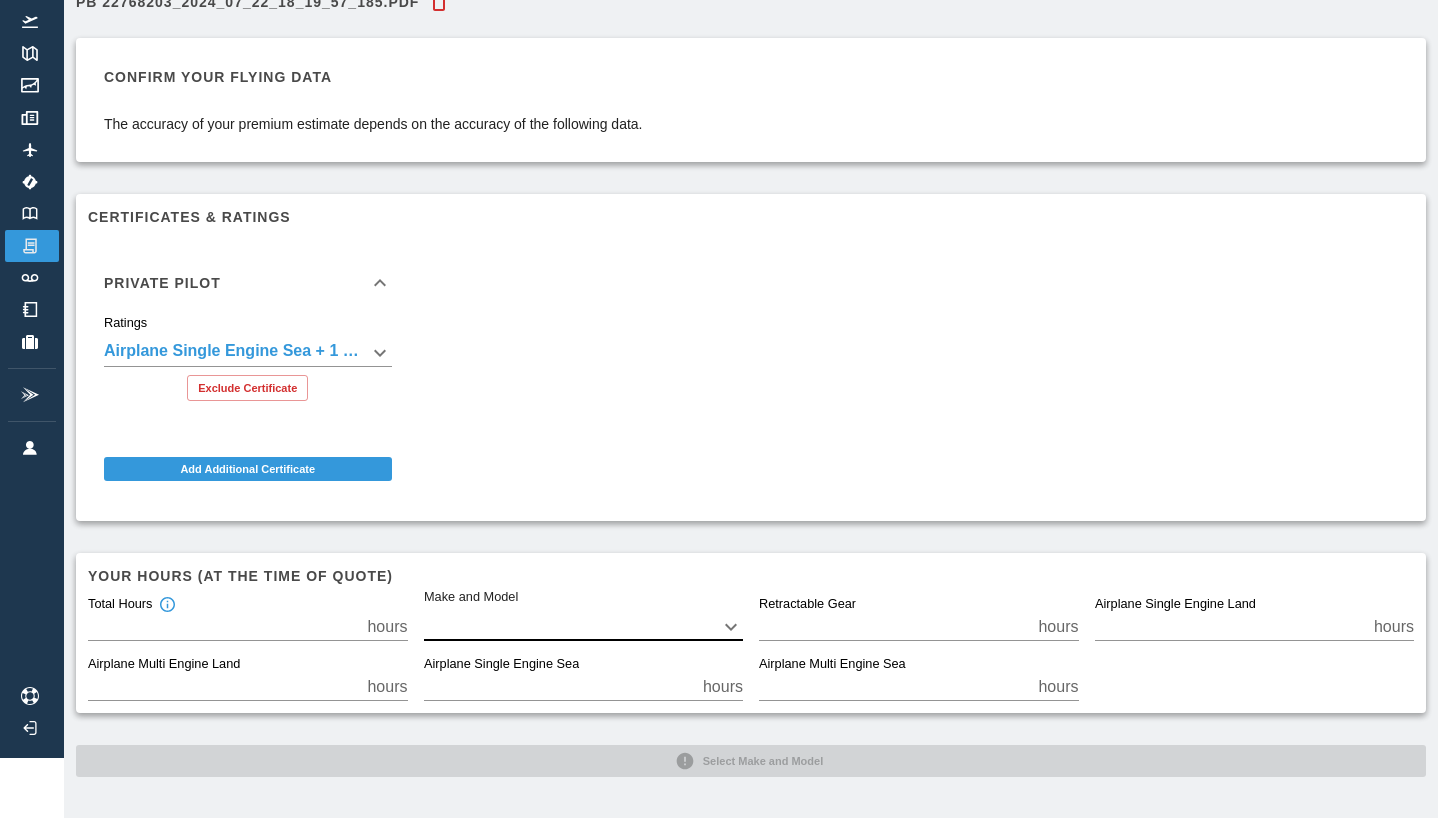 click on "**********" at bounding box center (719, 349) 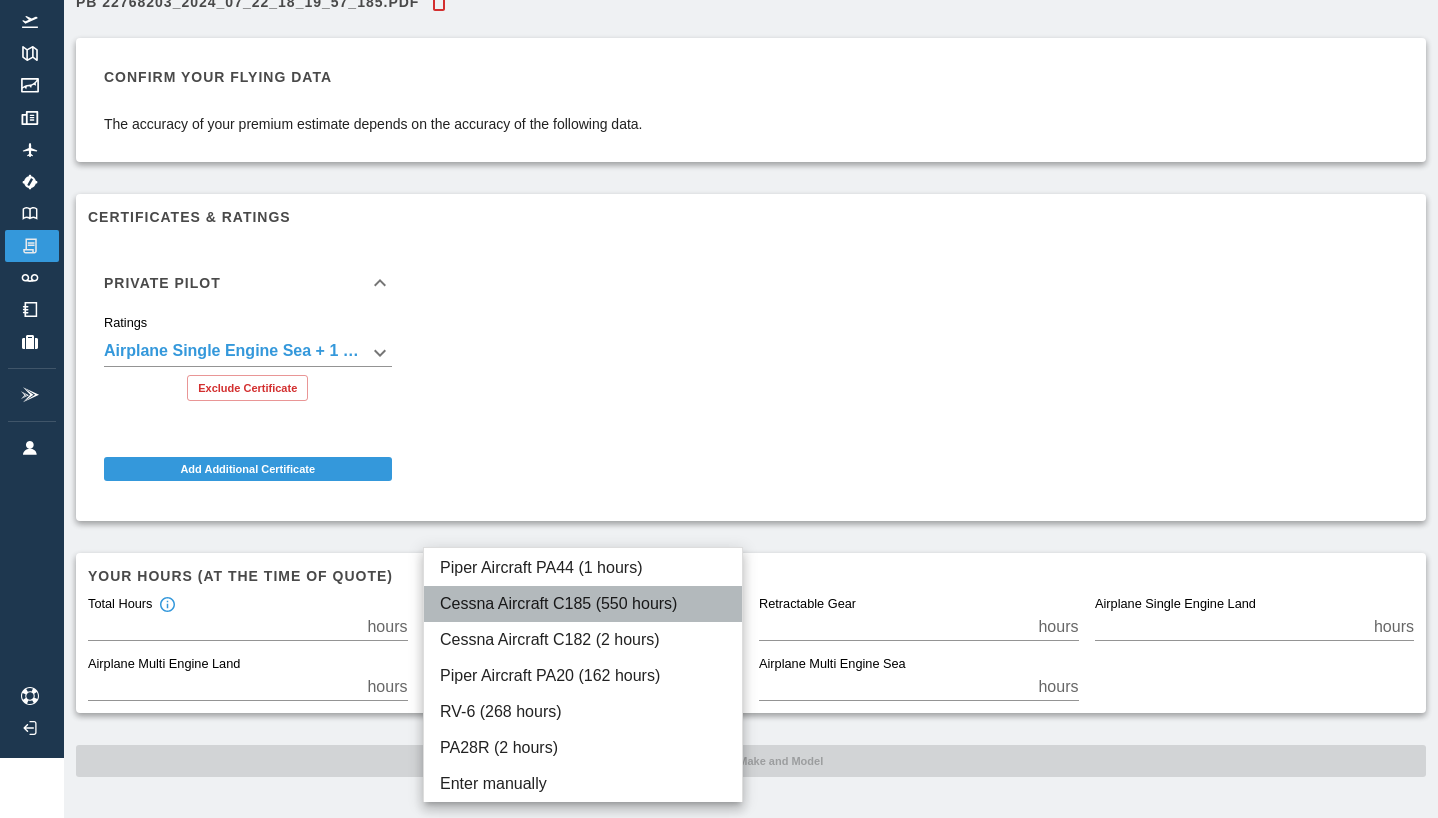 click on "Cessna Aircraft C185 (550 hours)" at bounding box center [583, 604] 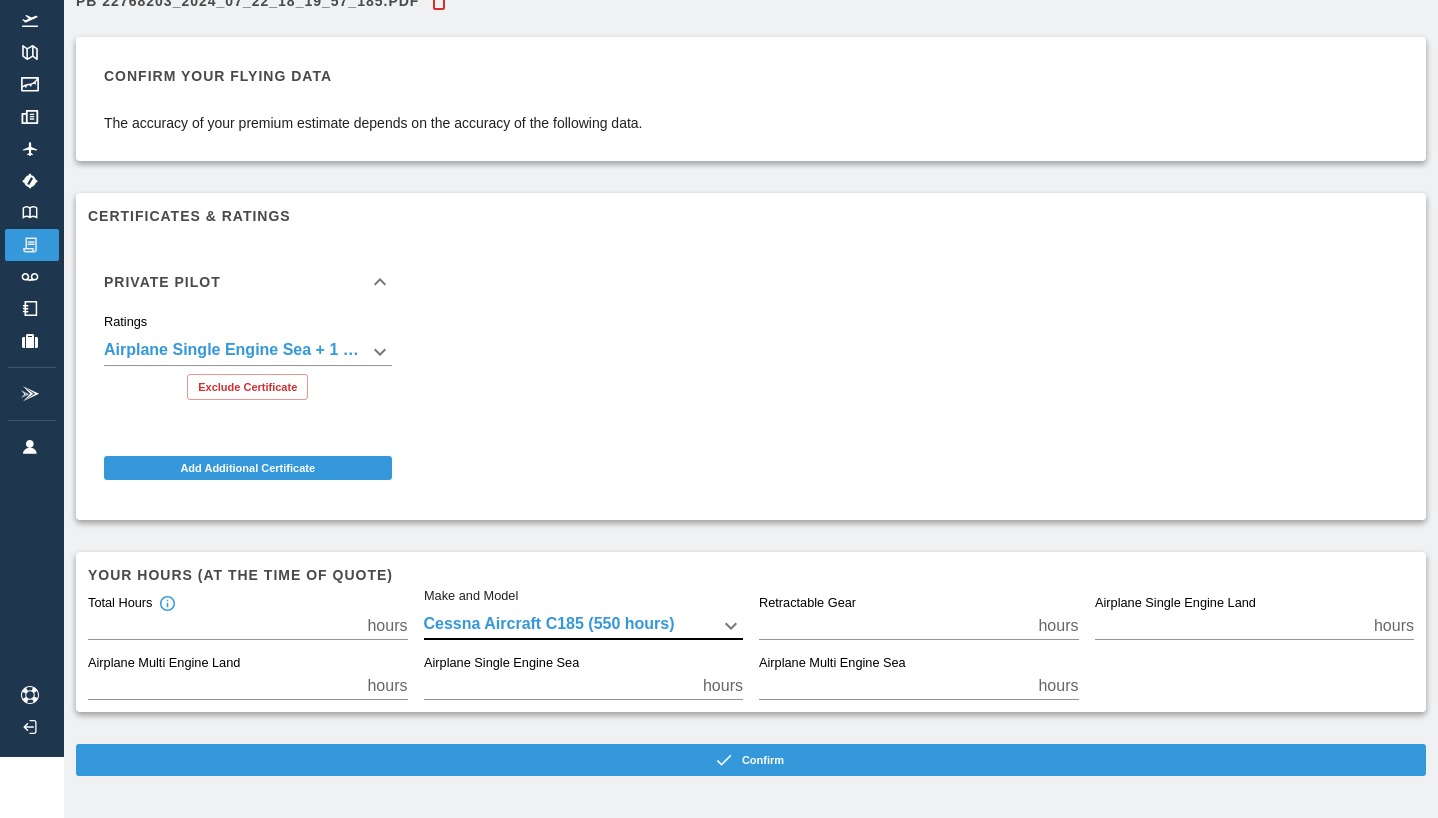 scroll, scrollTop: 60, scrollLeft: 0, axis: vertical 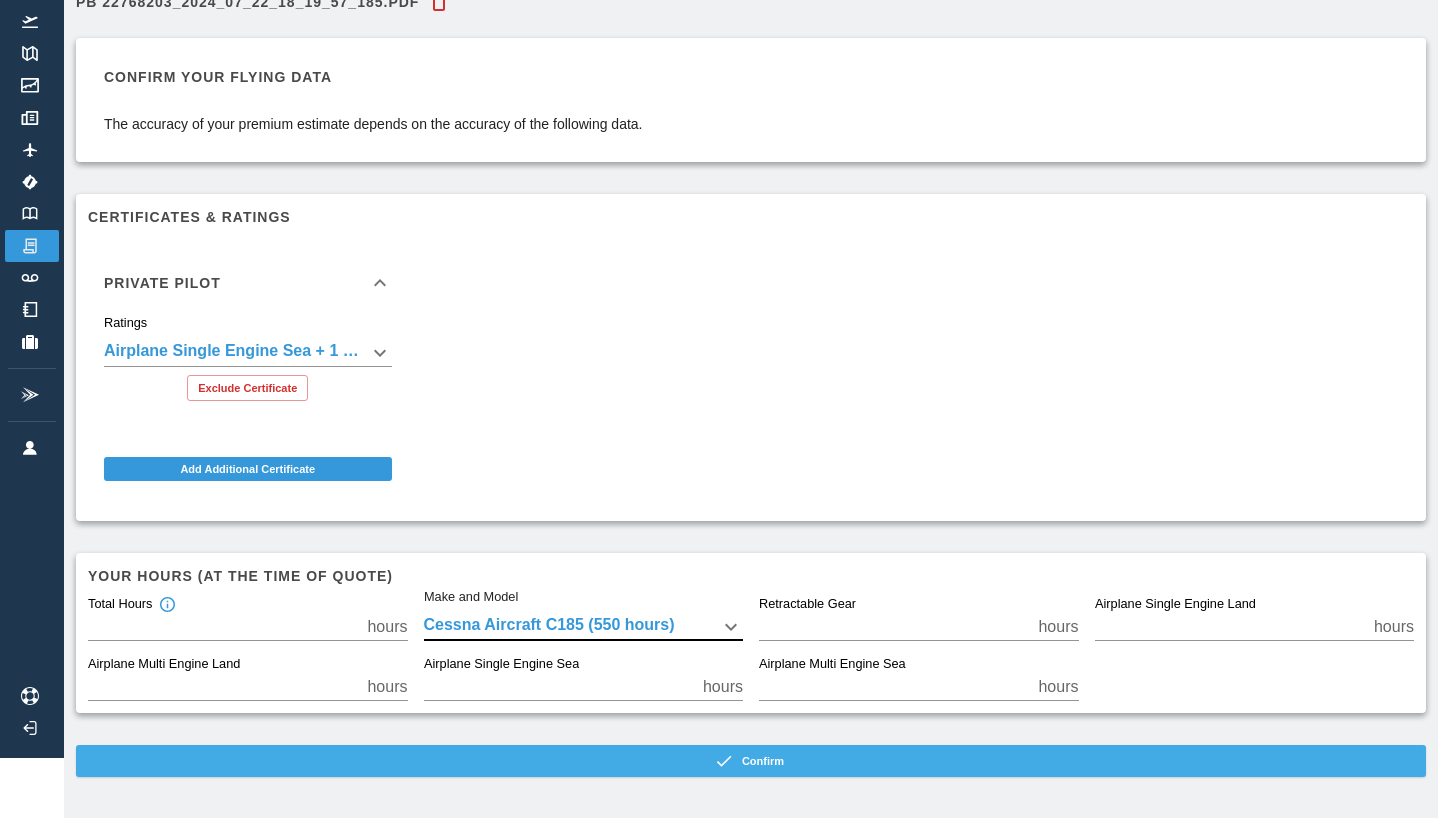 click on "Confirm" at bounding box center [751, 761] 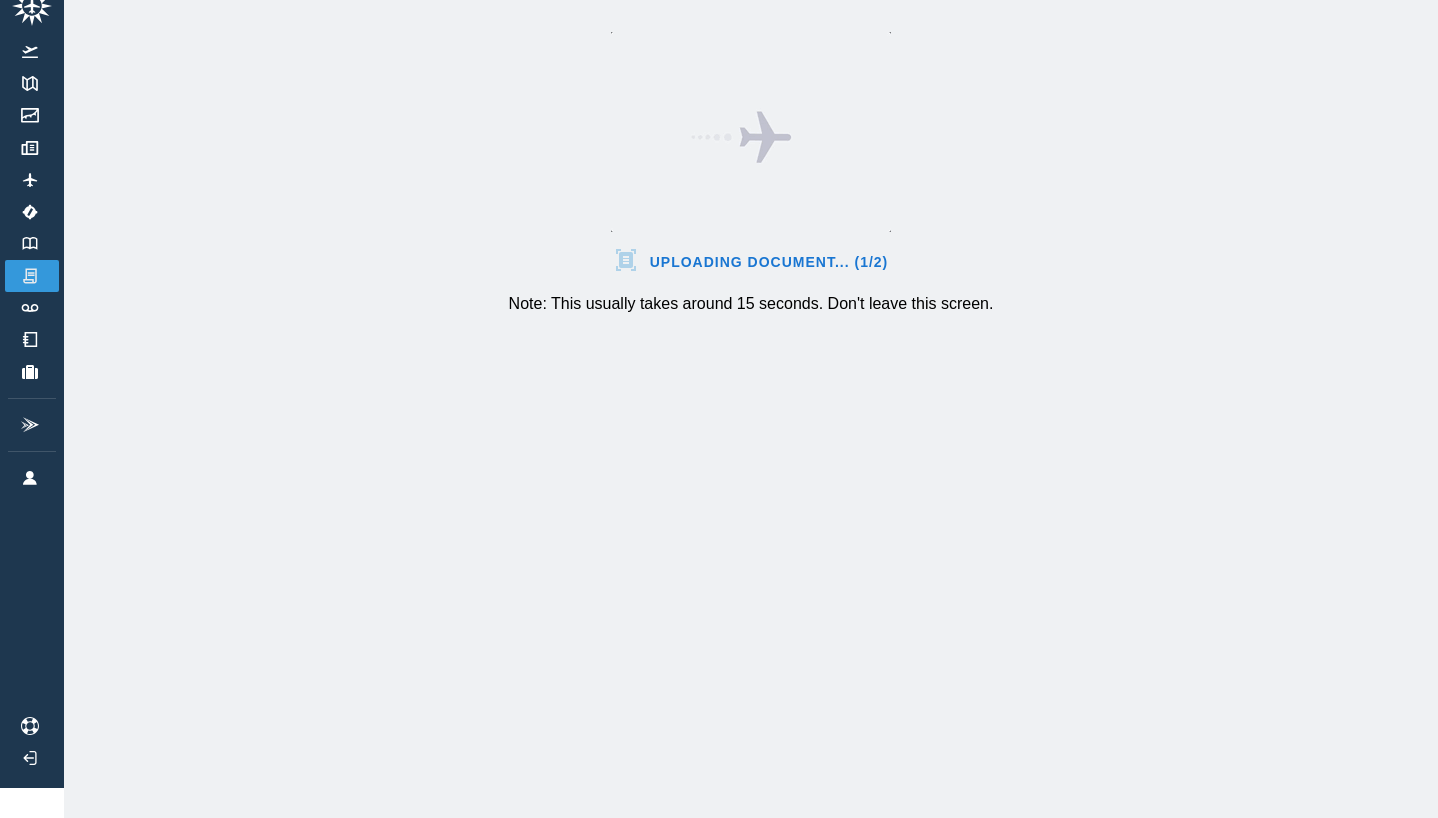 scroll, scrollTop: 30, scrollLeft: 0, axis: vertical 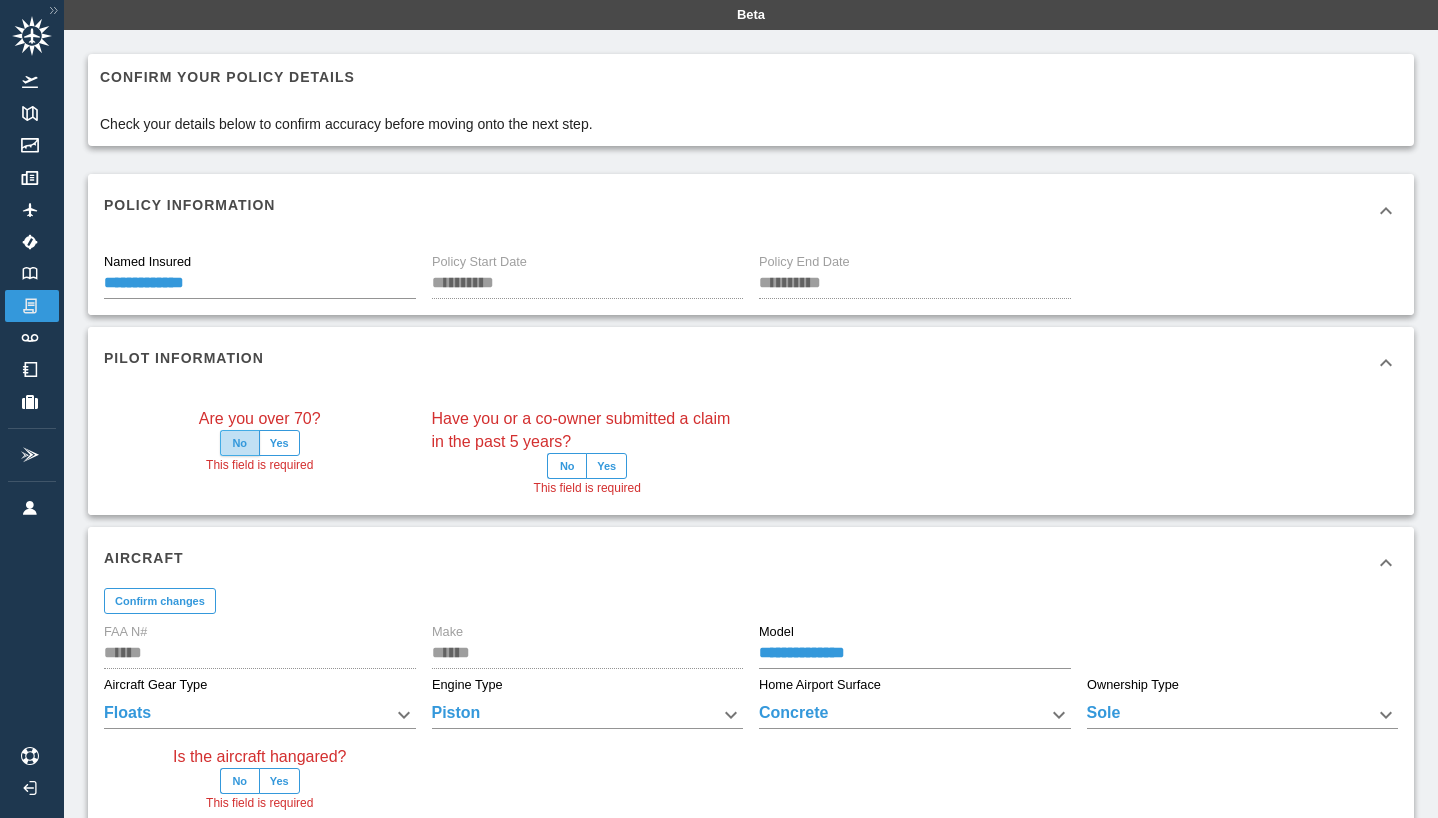 click on "No" at bounding box center (240, 443) 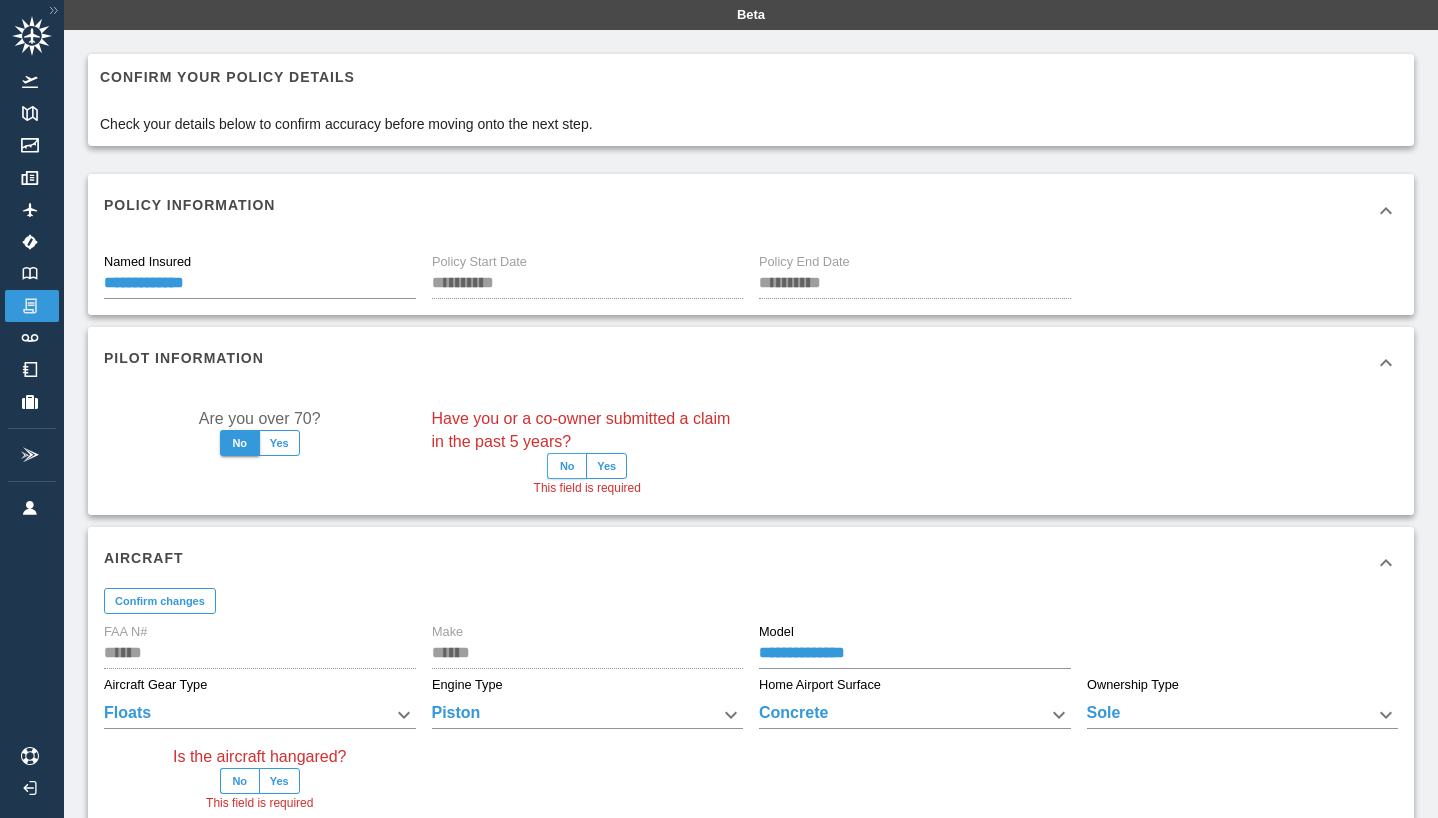 click on "No" at bounding box center [567, 466] 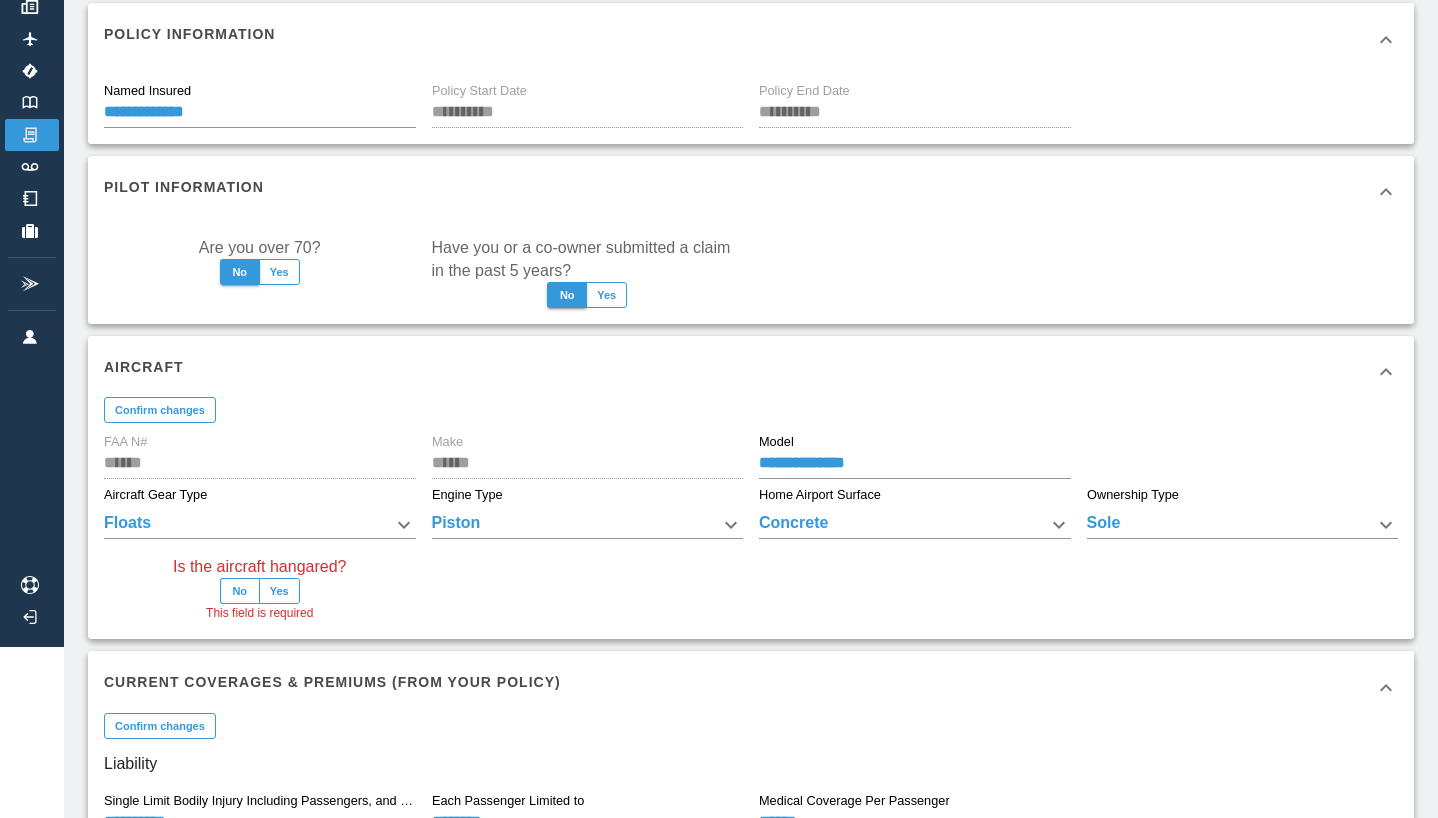scroll, scrollTop: 172, scrollLeft: 0, axis: vertical 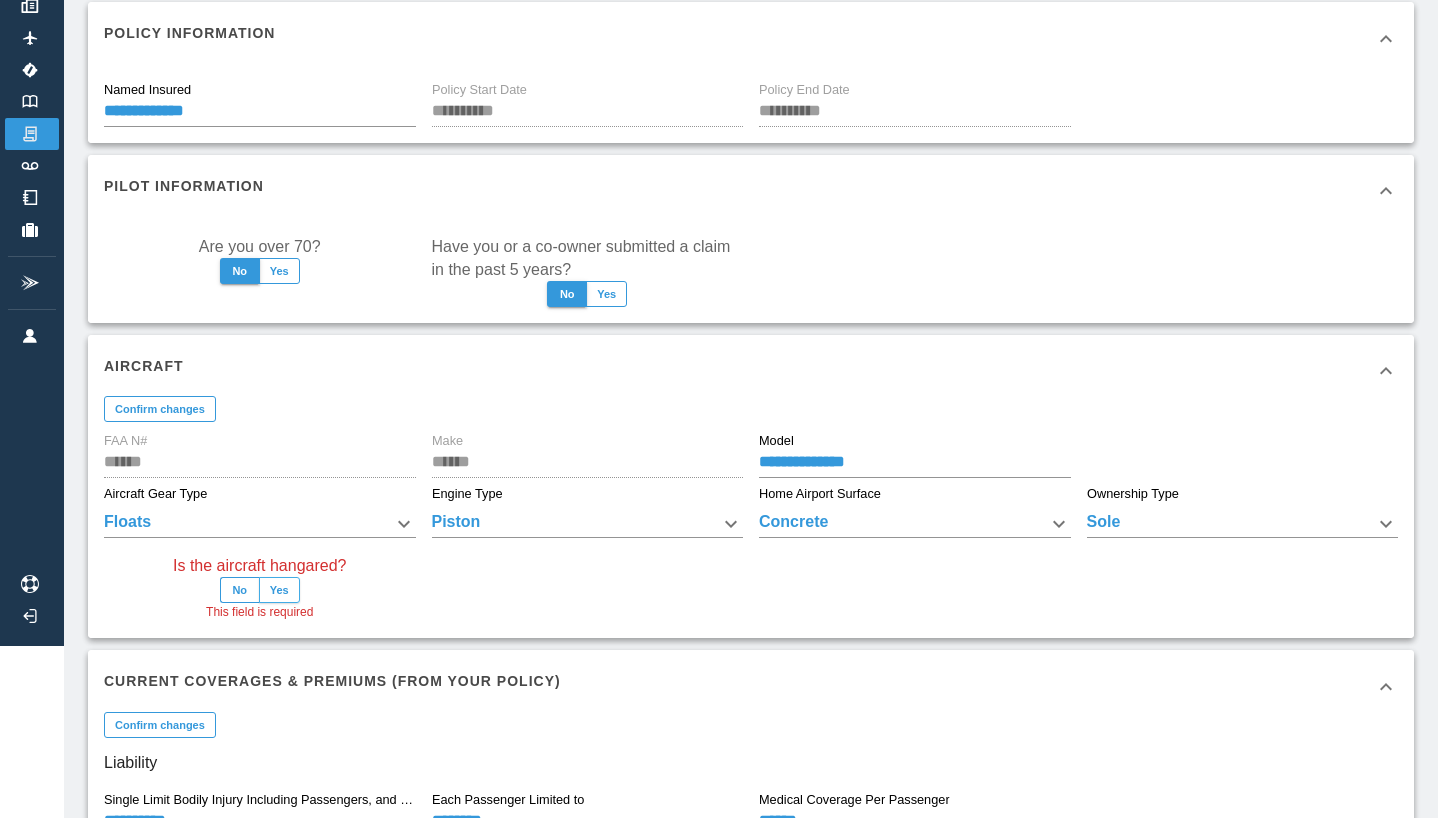 click on "Yes" at bounding box center (279, 590) 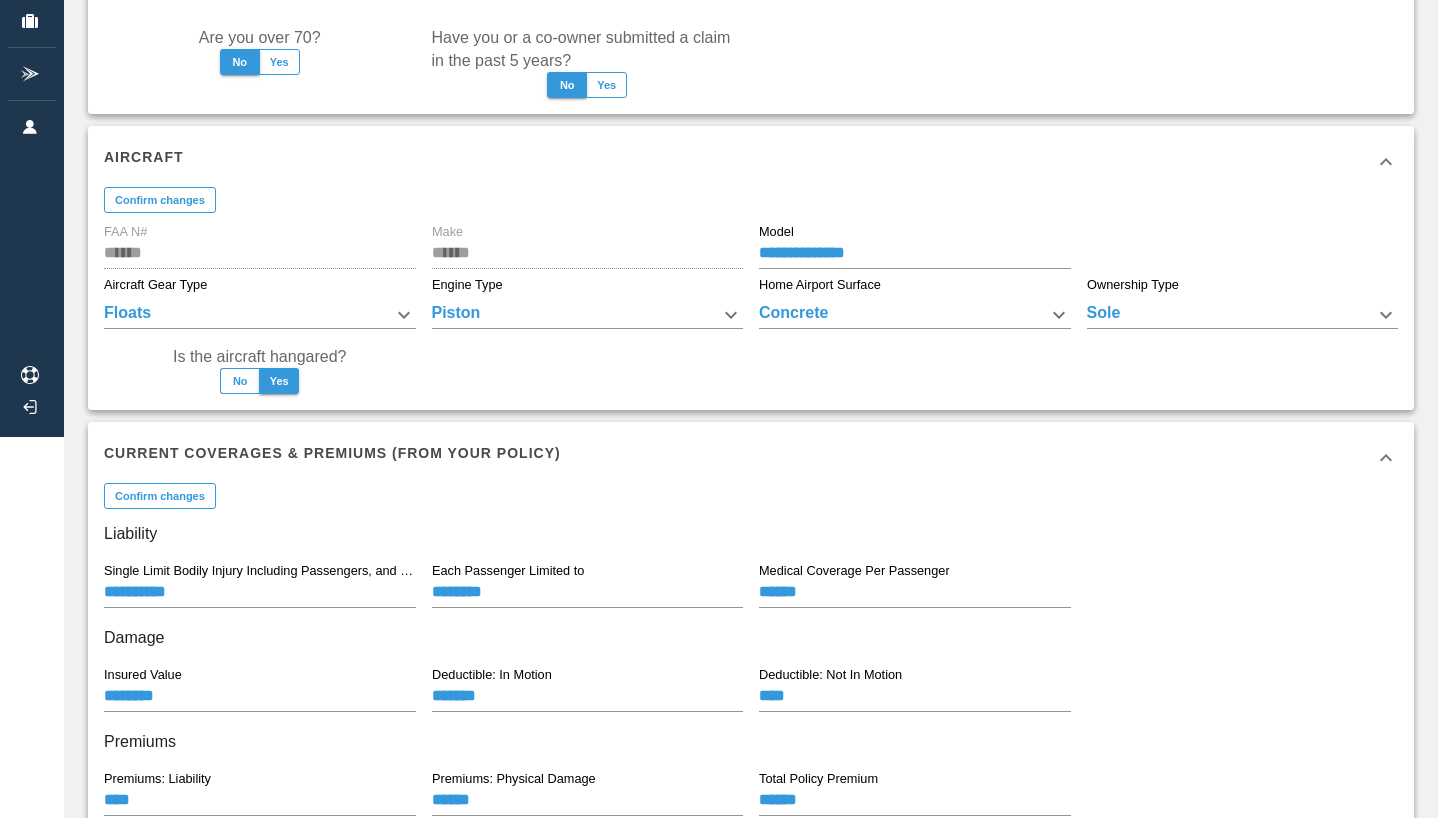 scroll, scrollTop: 353, scrollLeft: 0, axis: vertical 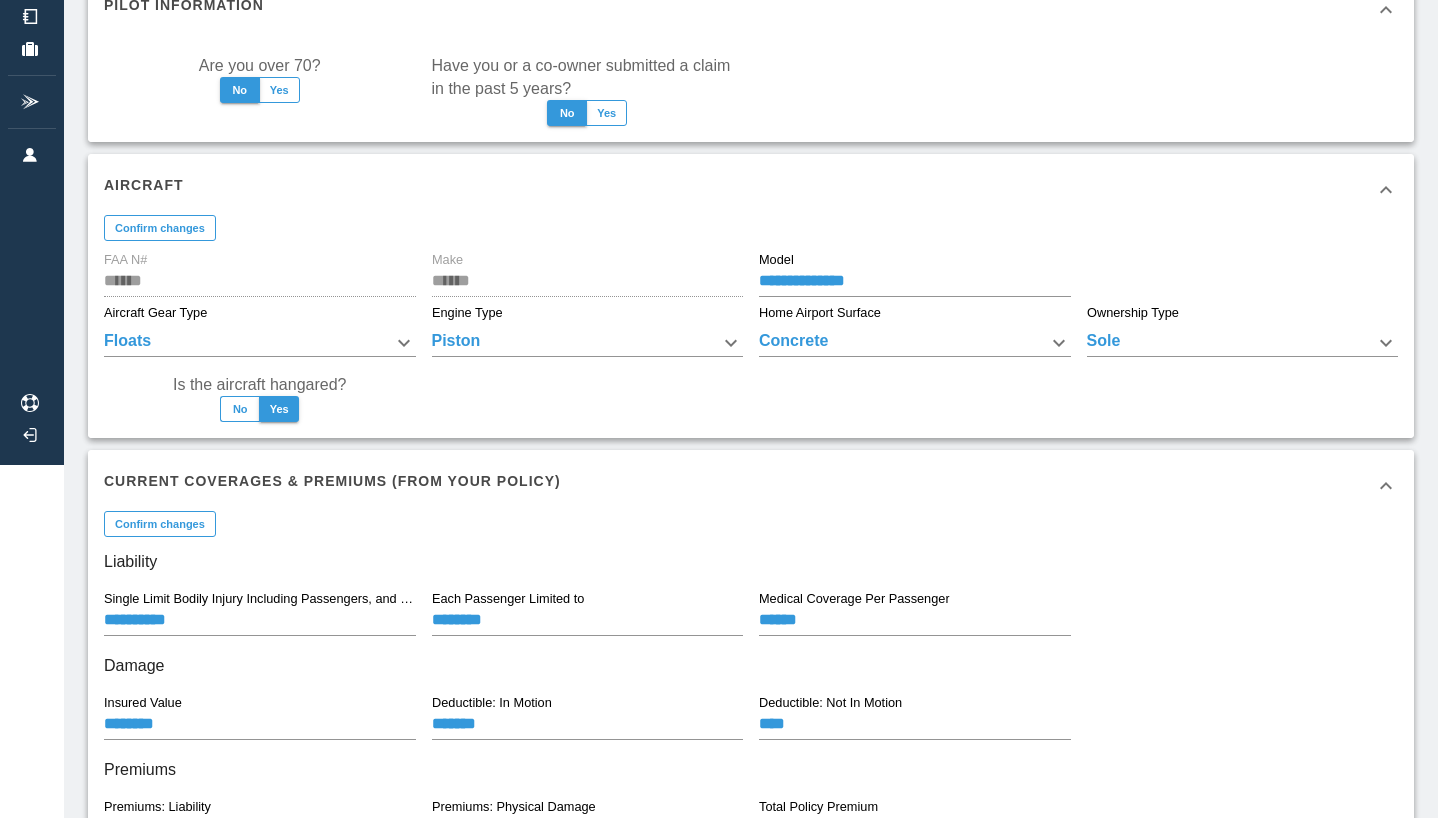 click on "**********" at bounding box center (719, 56) 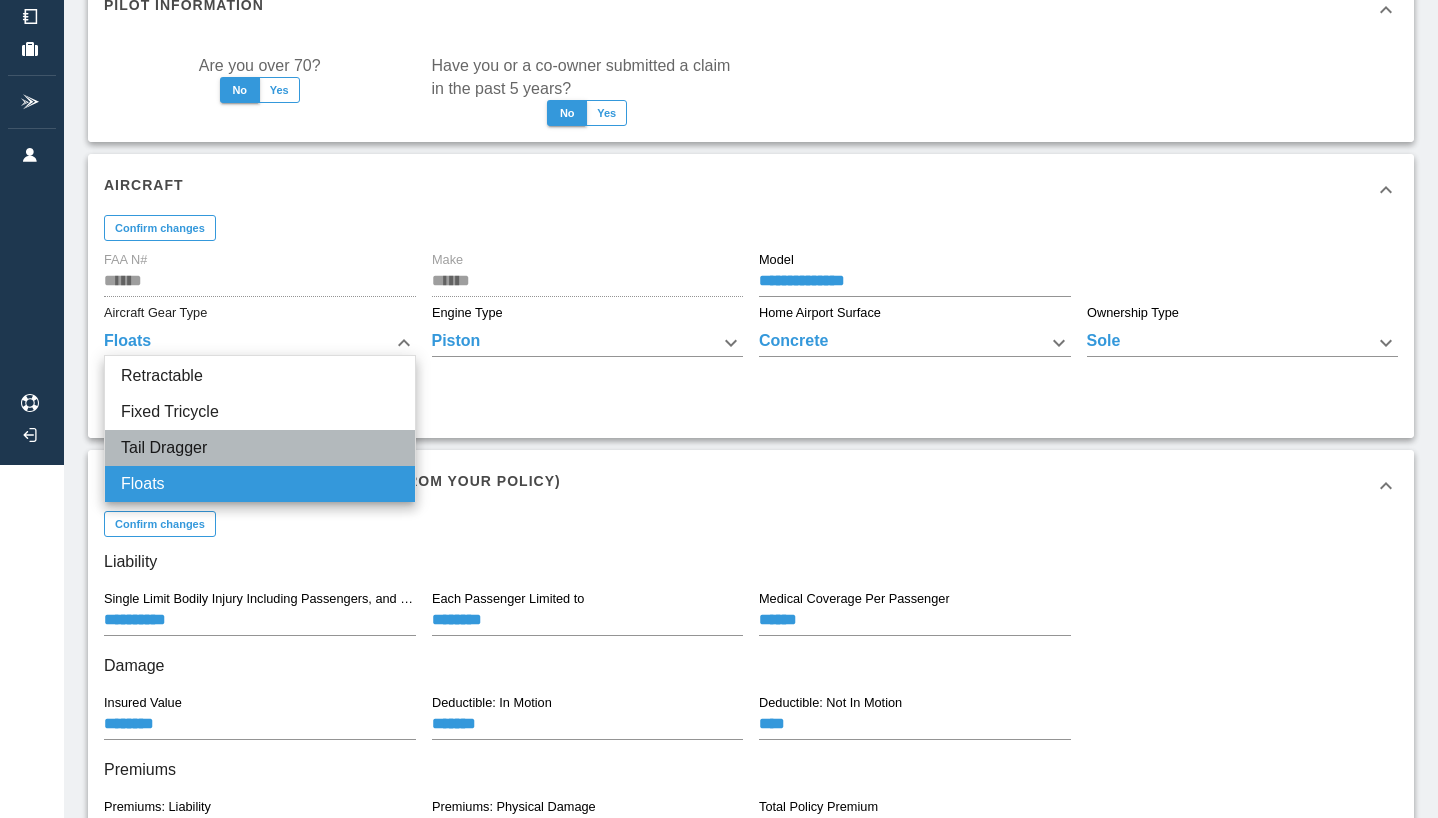 click on "Tail Dragger" at bounding box center (260, 448) 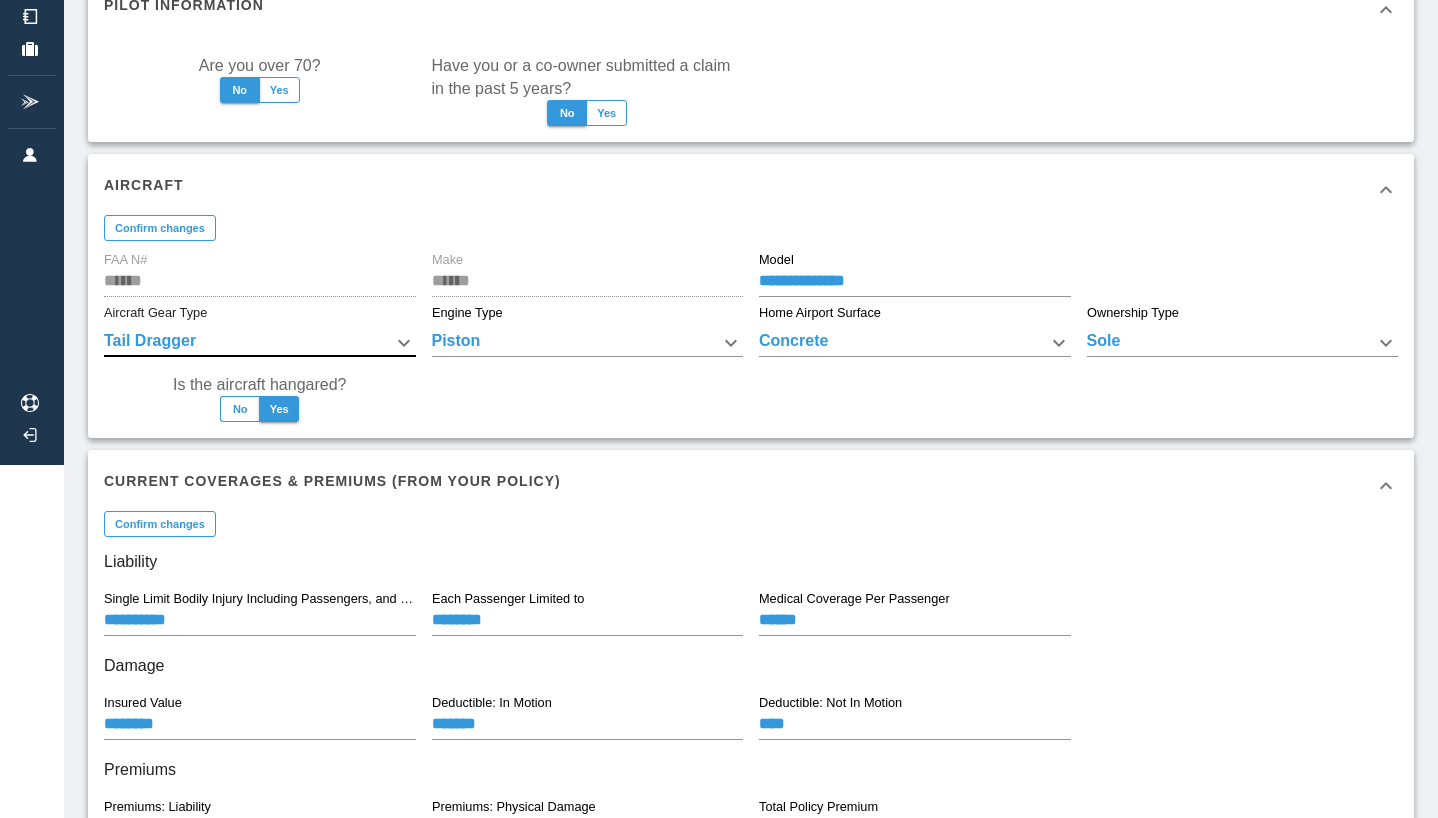 click on "**********" at bounding box center (743, 329) 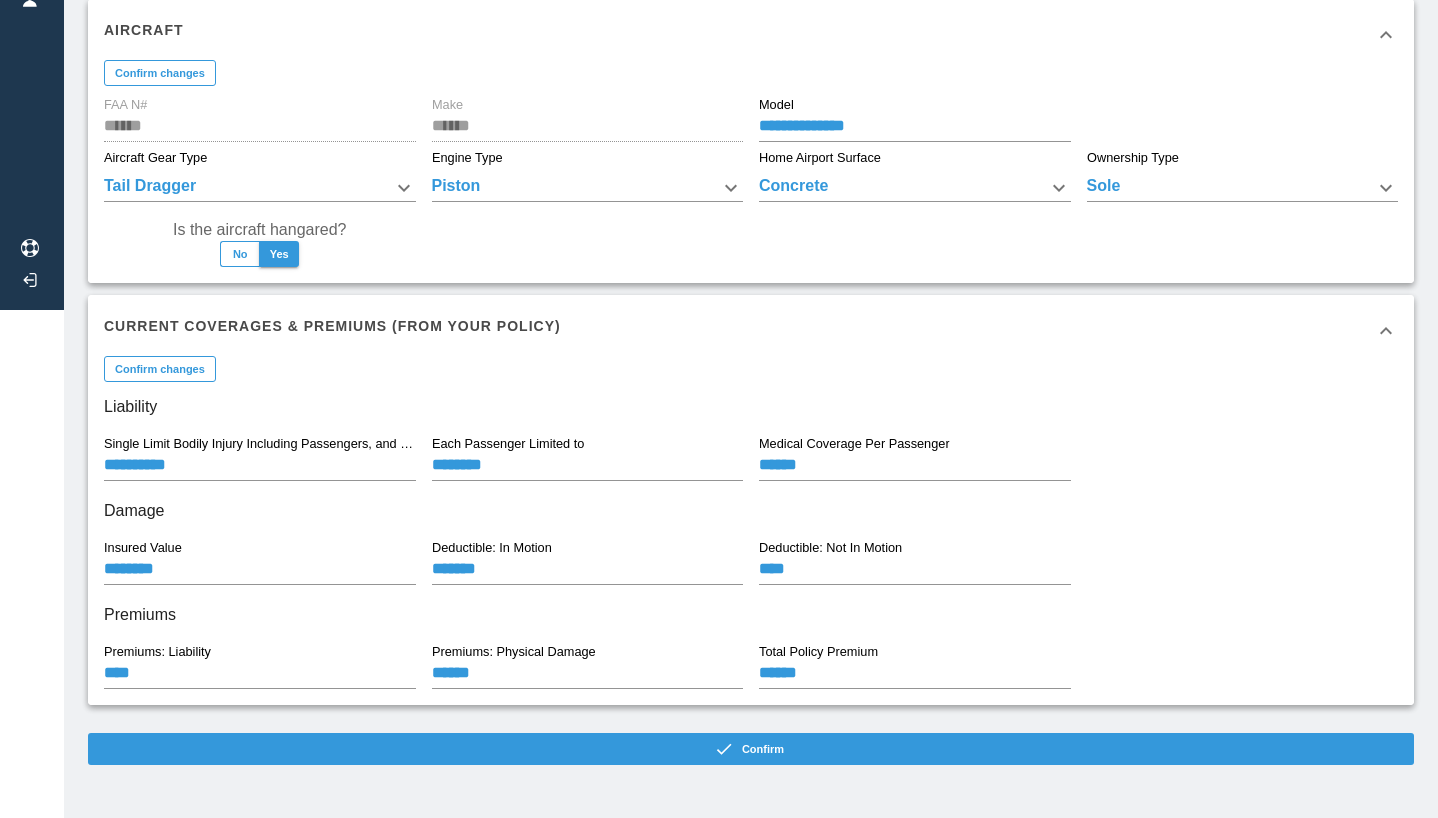 scroll, scrollTop: 507, scrollLeft: 0, axis: vertical 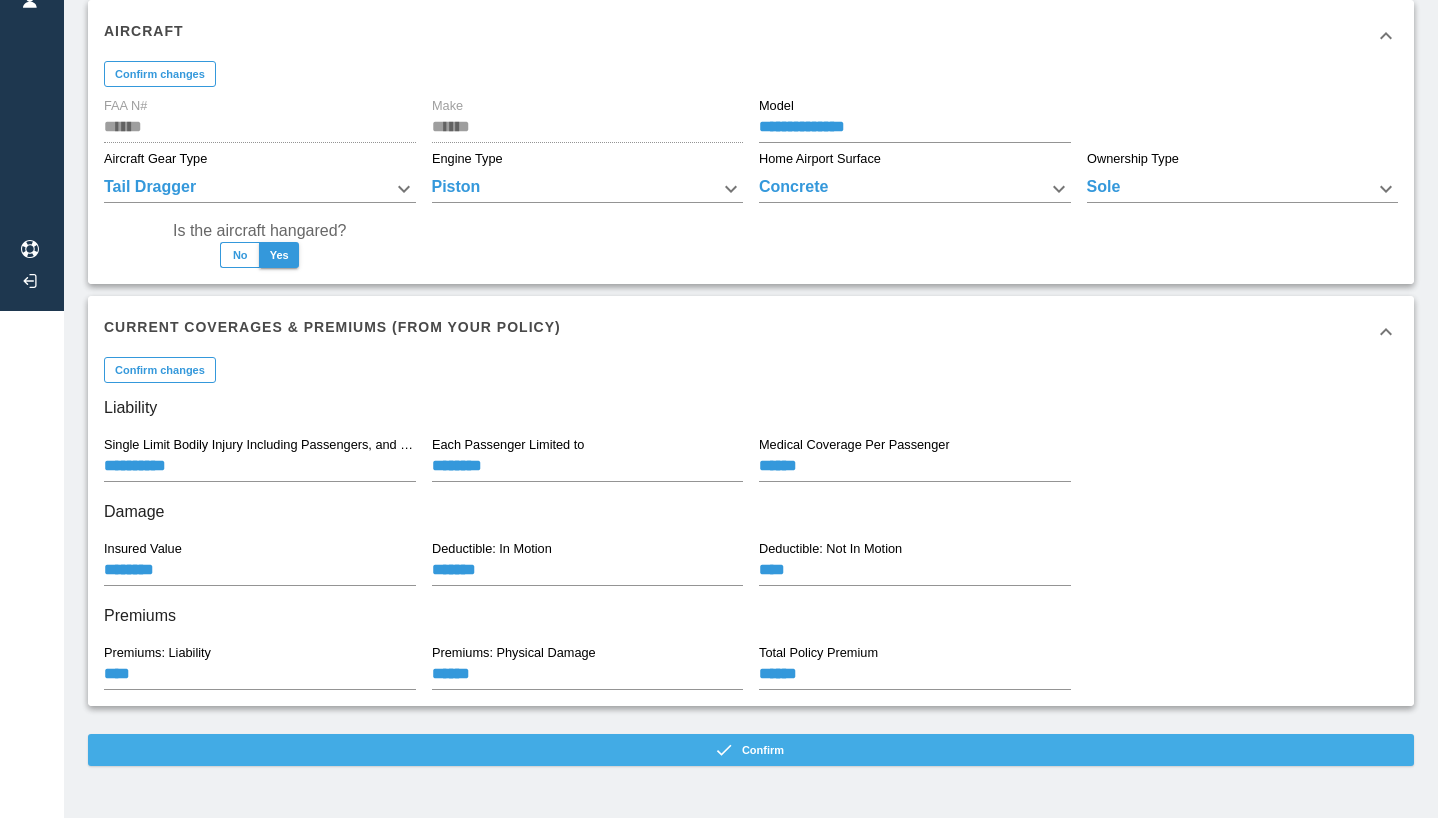 click on "Confirm" at bounding box center [751, 750] 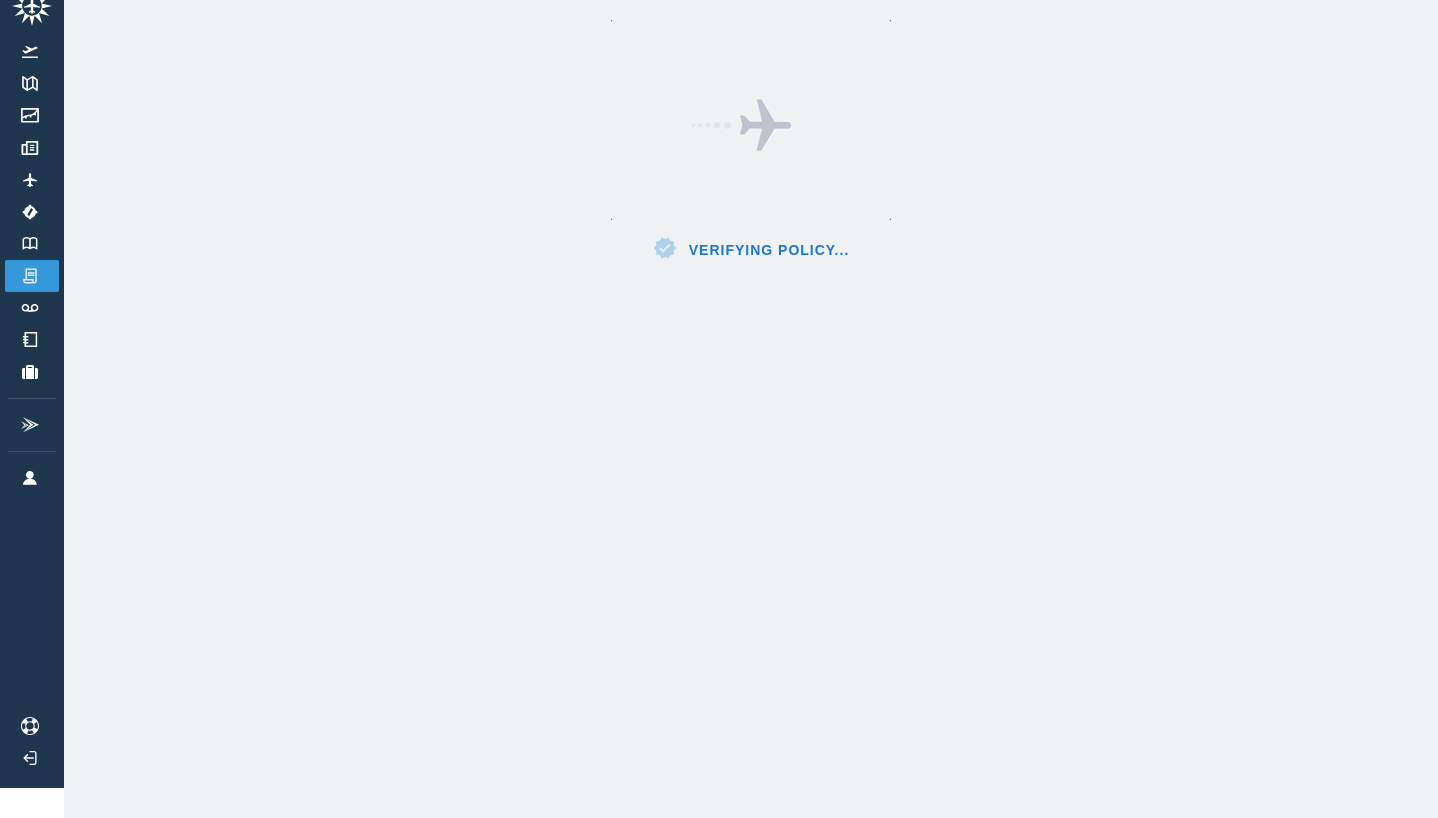 scroll, scrollTop: 30, scrollLeft: 0, axis: vertical 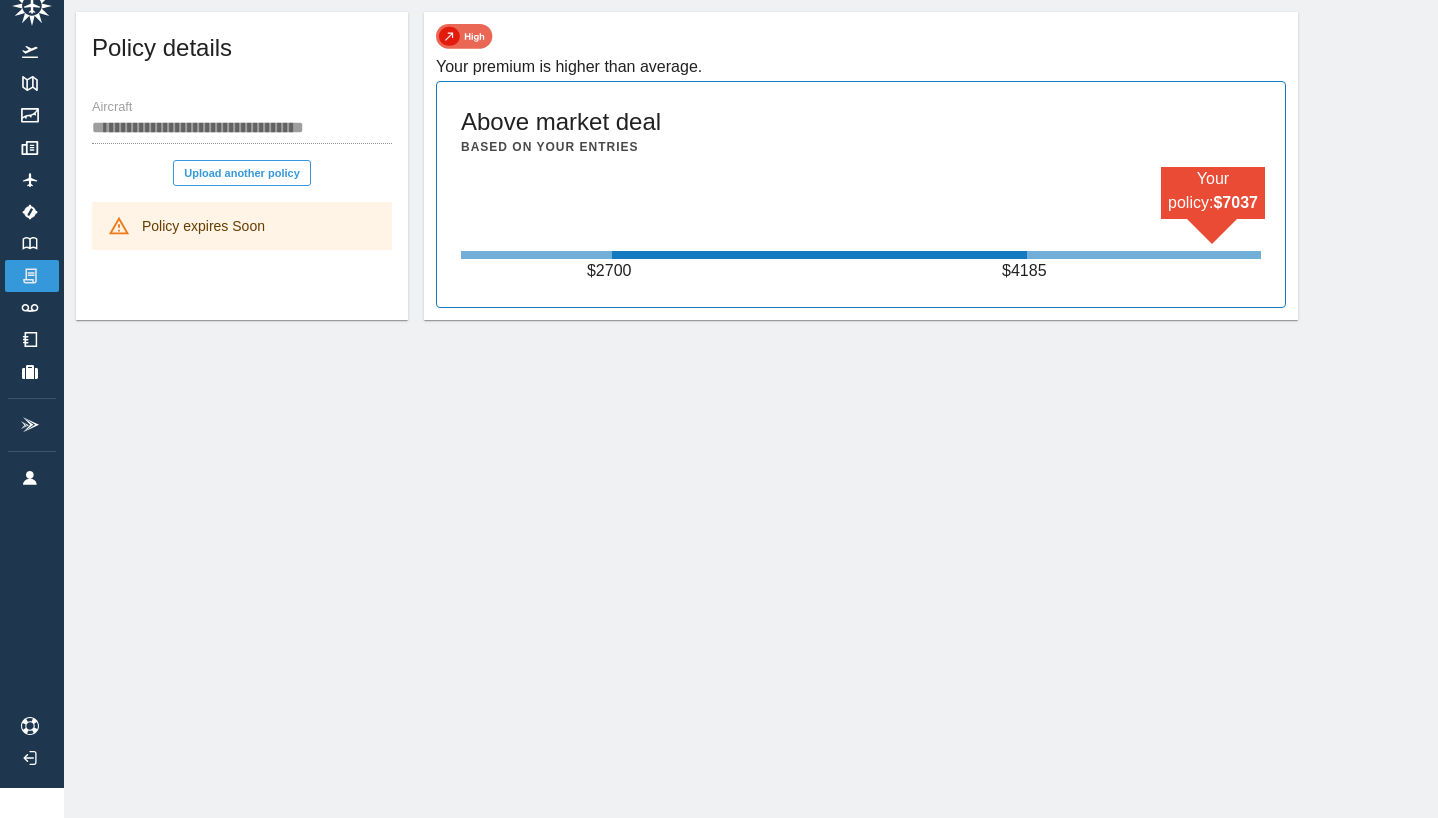 click on "Your policy:  $ 7037 $ 2700 $ 4185" at bounding box center [861, 225] 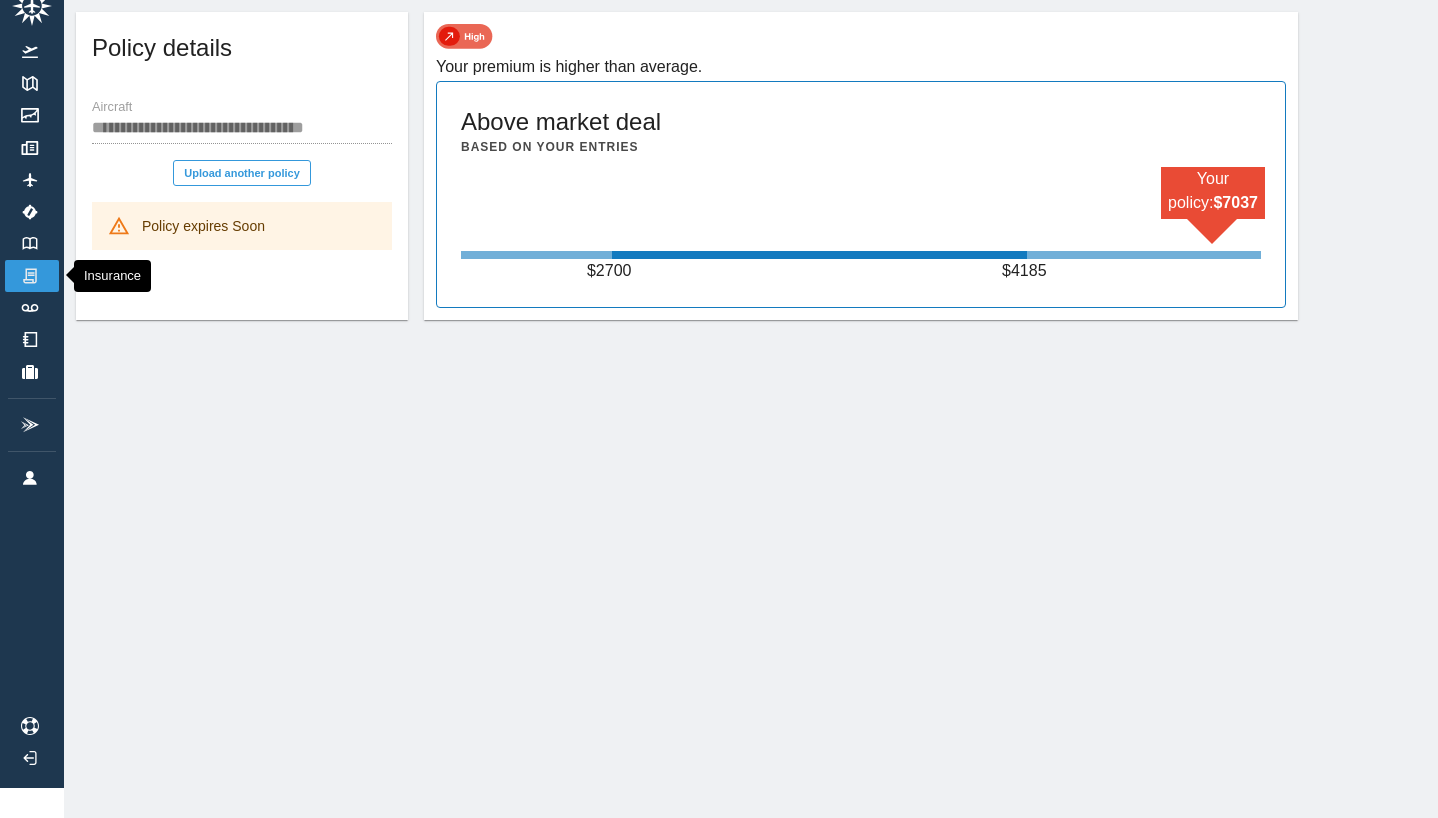 click at bounding box center [30, 276] 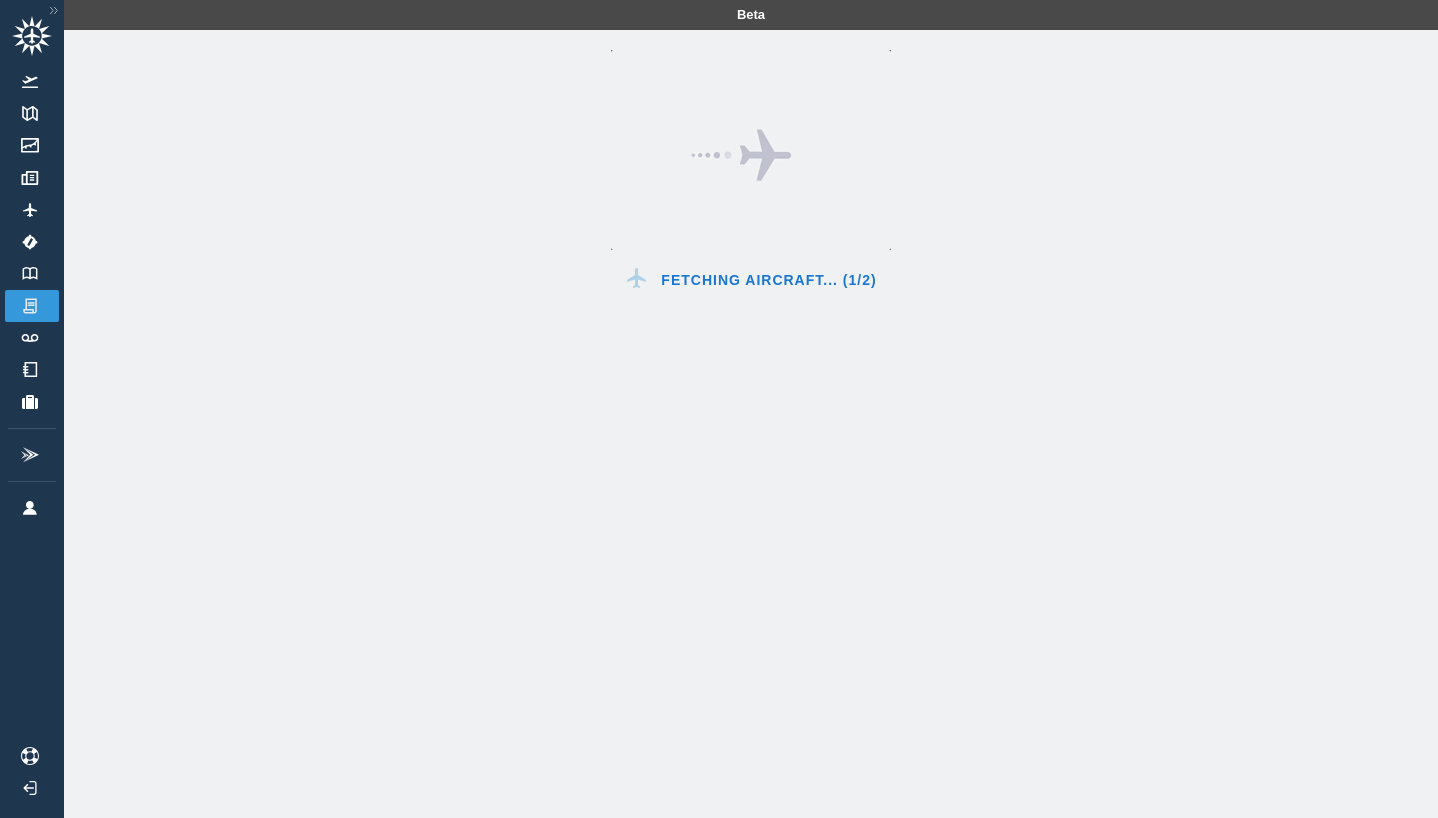 scroll, scrollTop: 0, scrollLeft: 0, axis: both 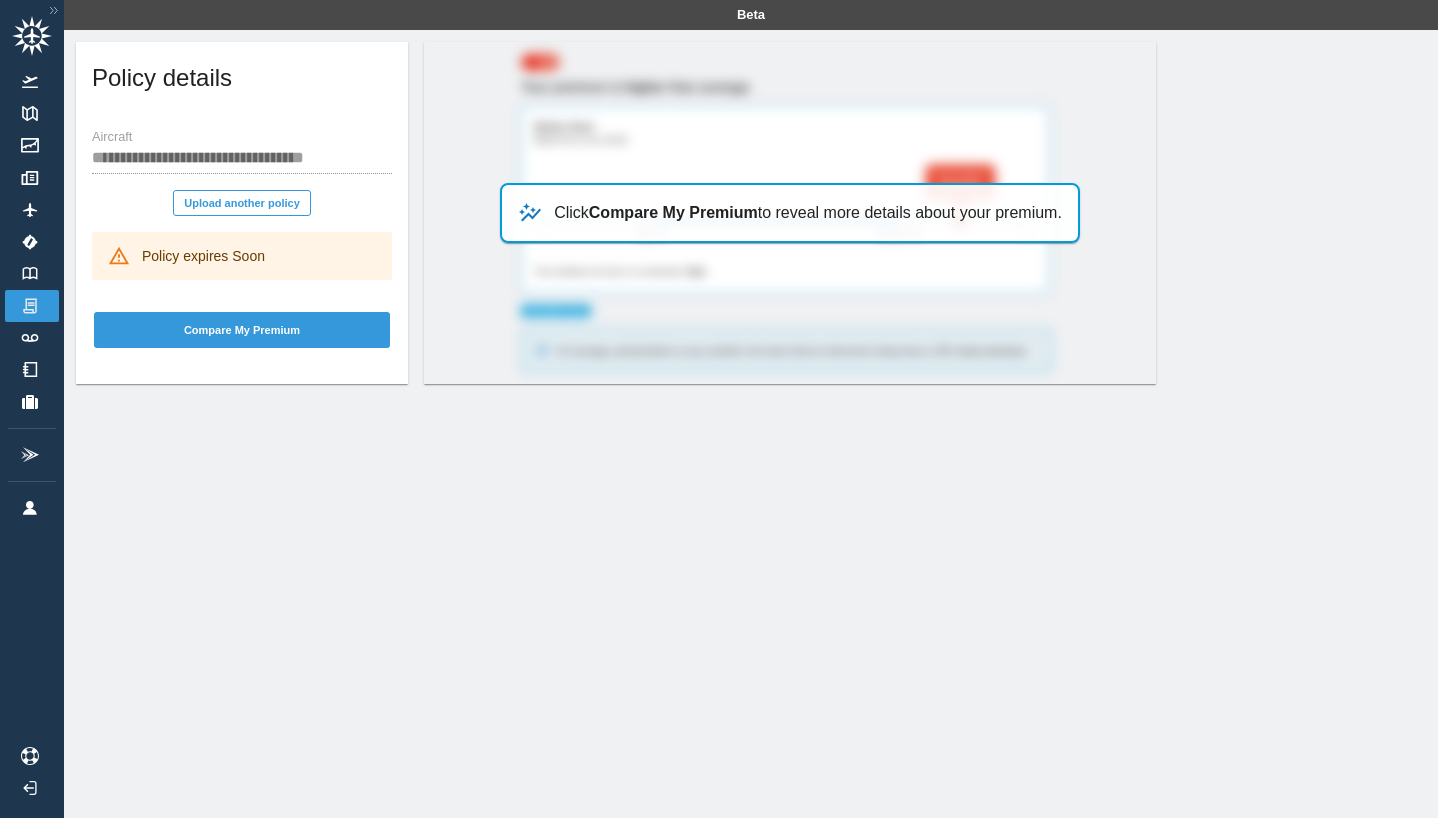 click on "Compare My Premium" at bounding box center [242, 330] 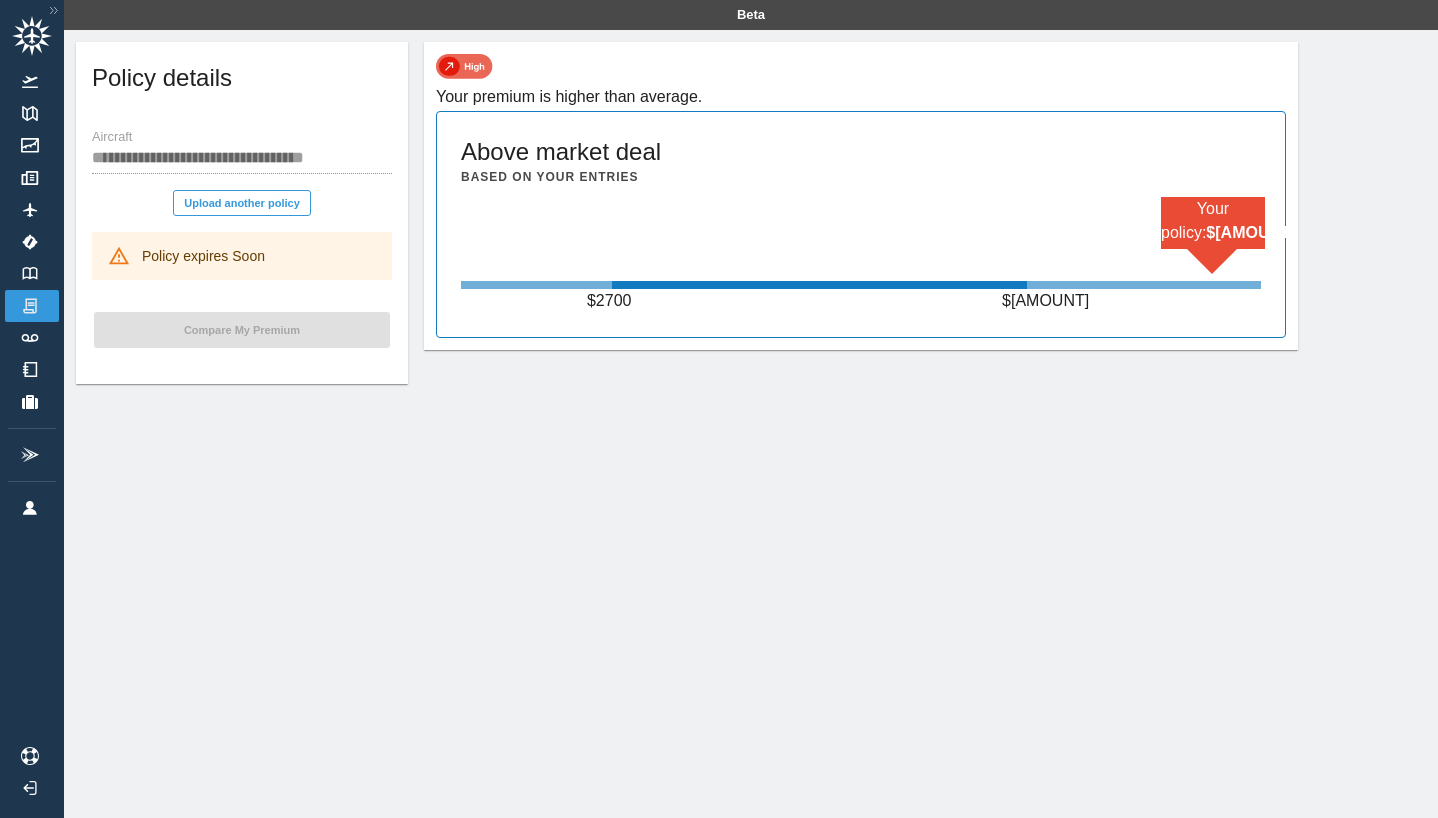scroll, scrollTop: 0, scrollLeft: 0, axis: both 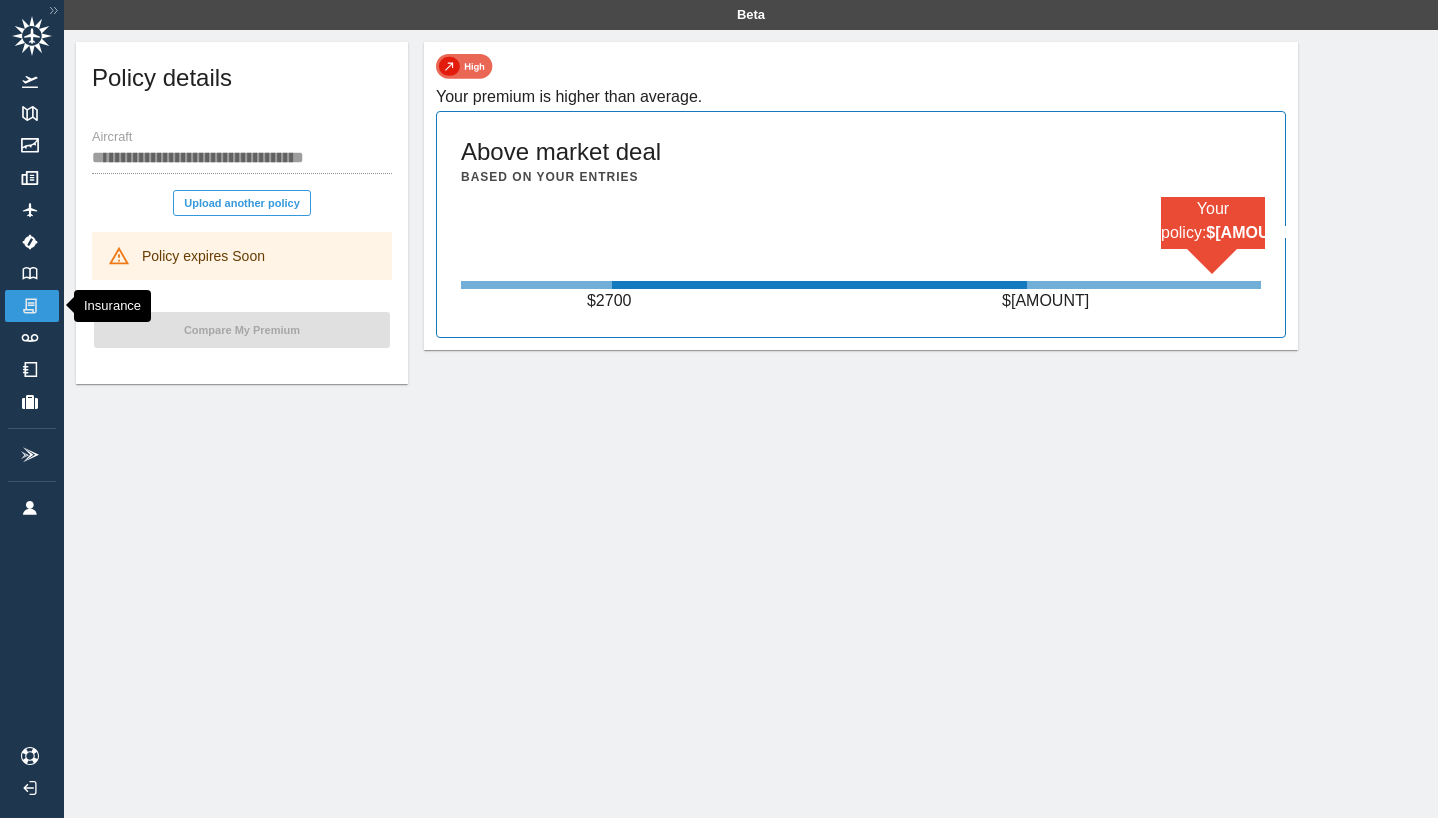 click on "Insurance" at bounding box center [32, 306] 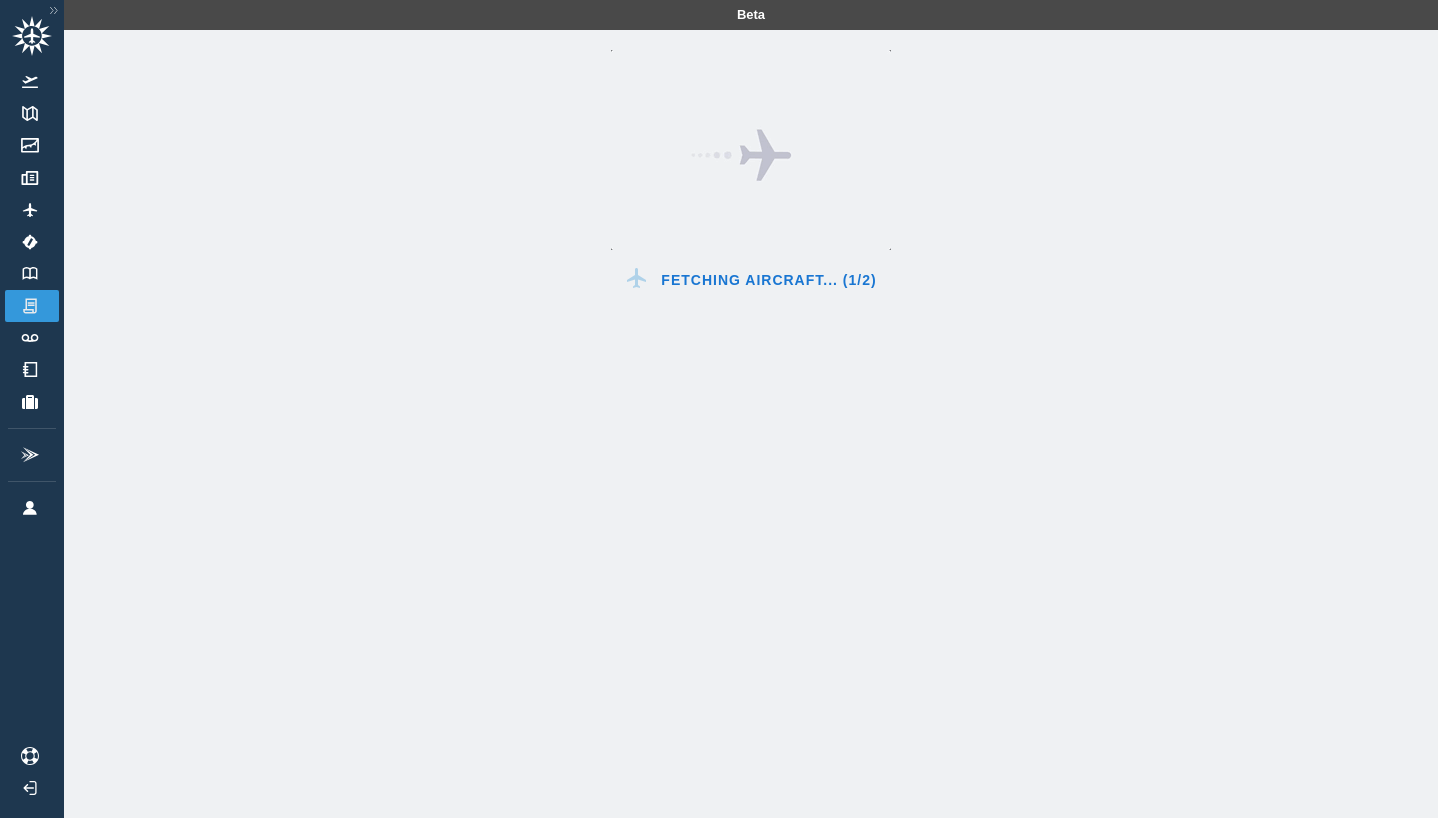 scroll, scrollTop: 0, scrollLeft: 0, axis: both 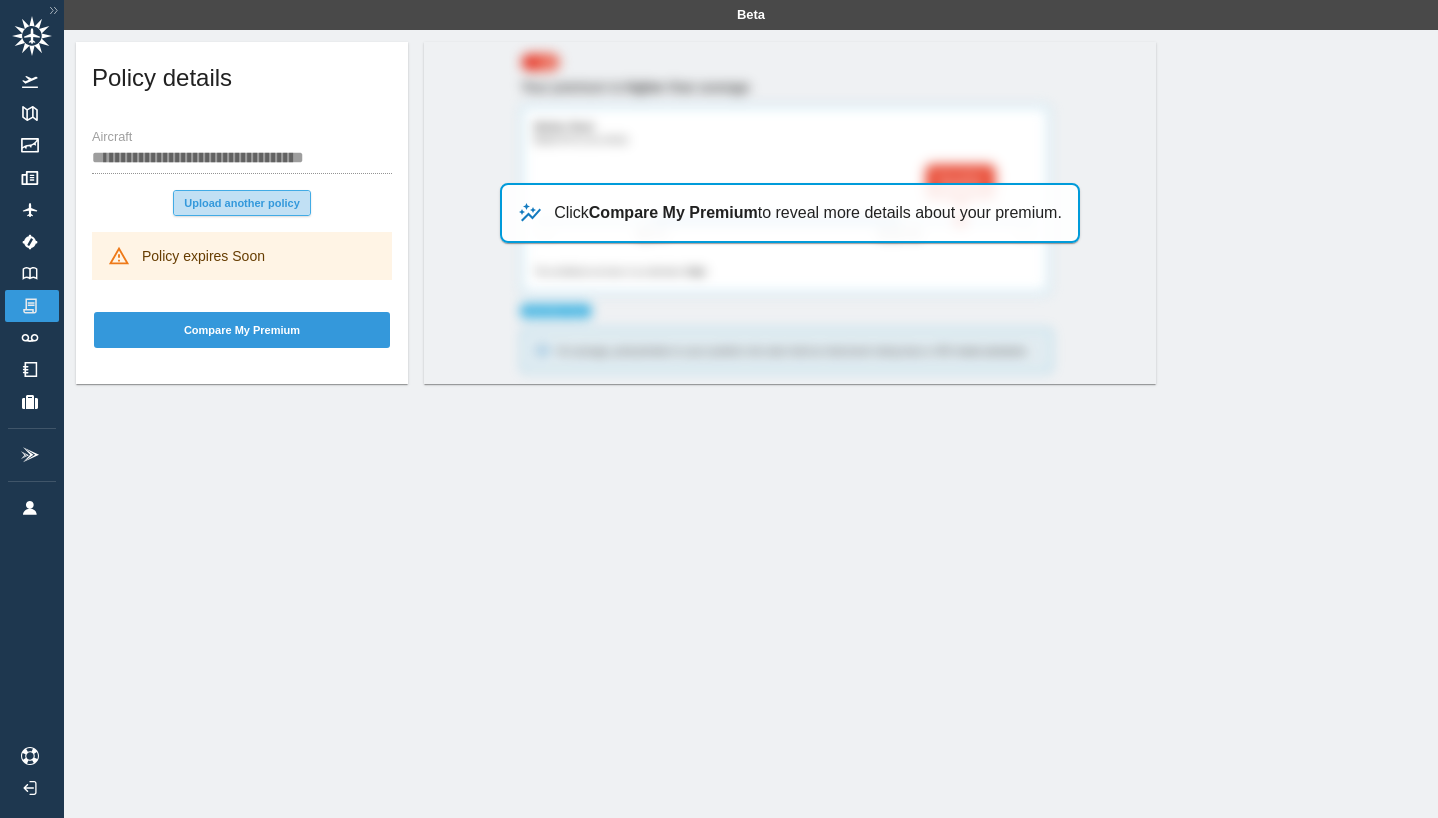 click on "Upload another policy" at bounding box center [242, 203] 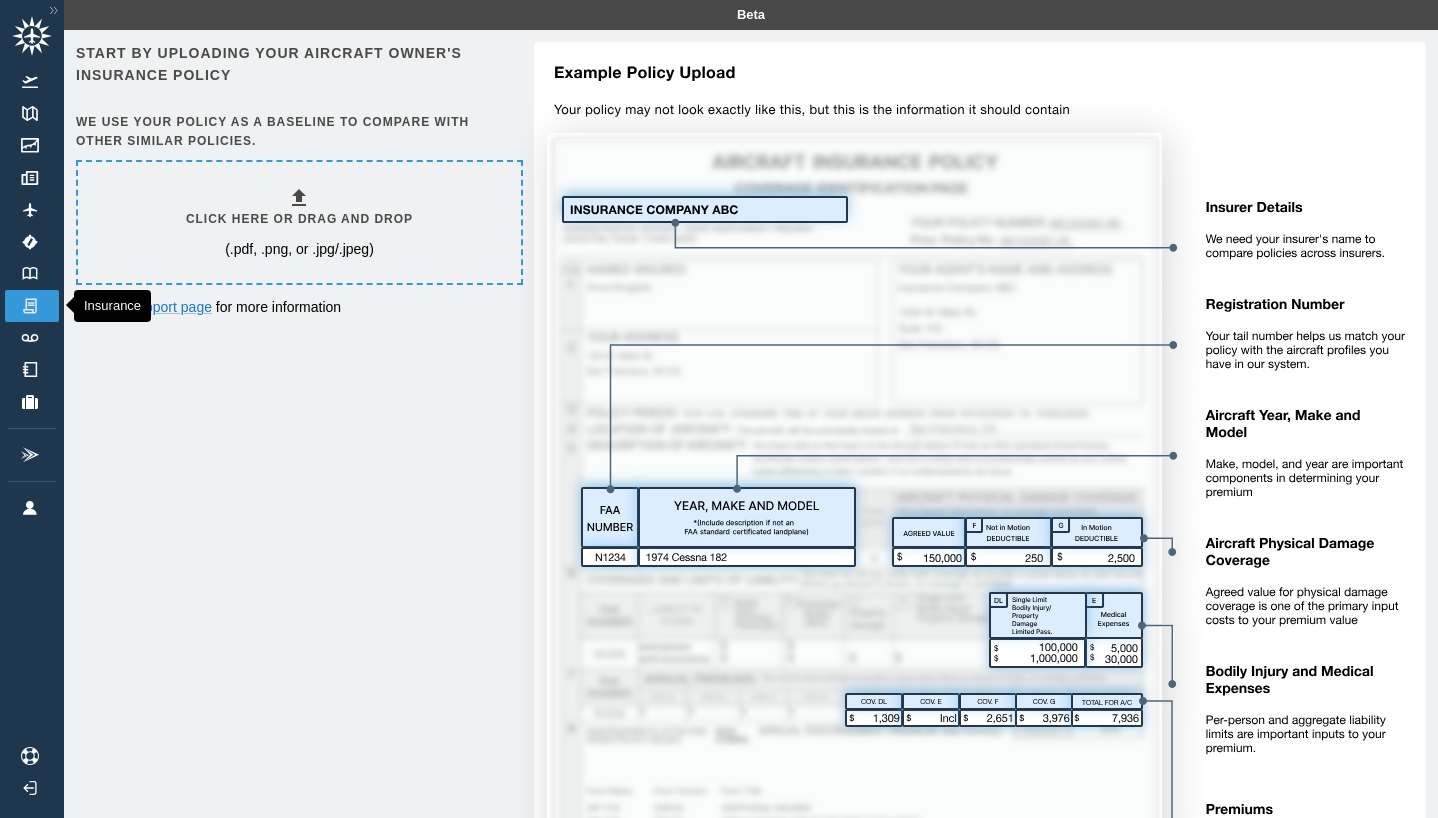 click at bounding box center [30, 306] 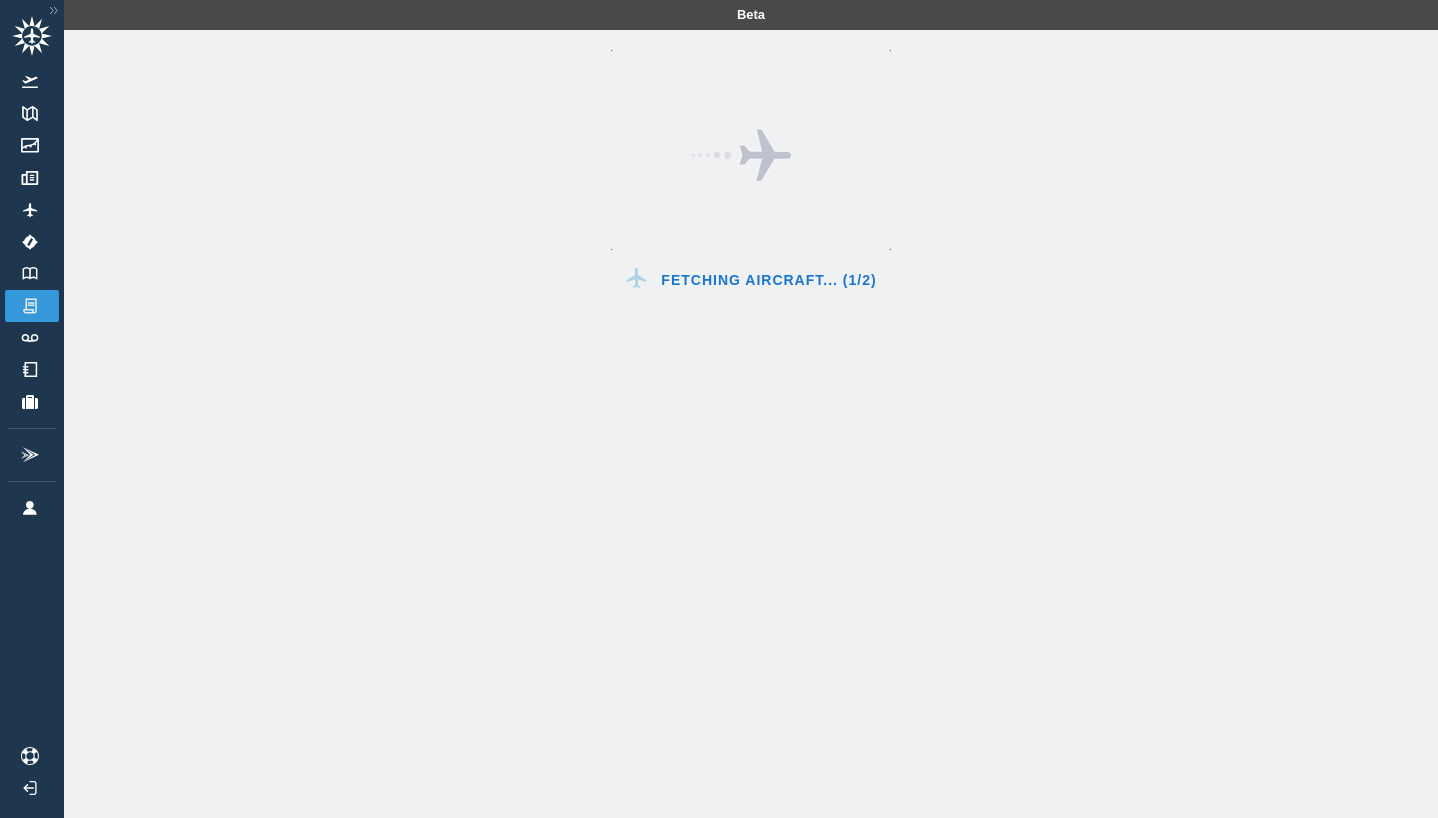 scroll, scrollTop: 0, scrollLeft: 0, axis: both 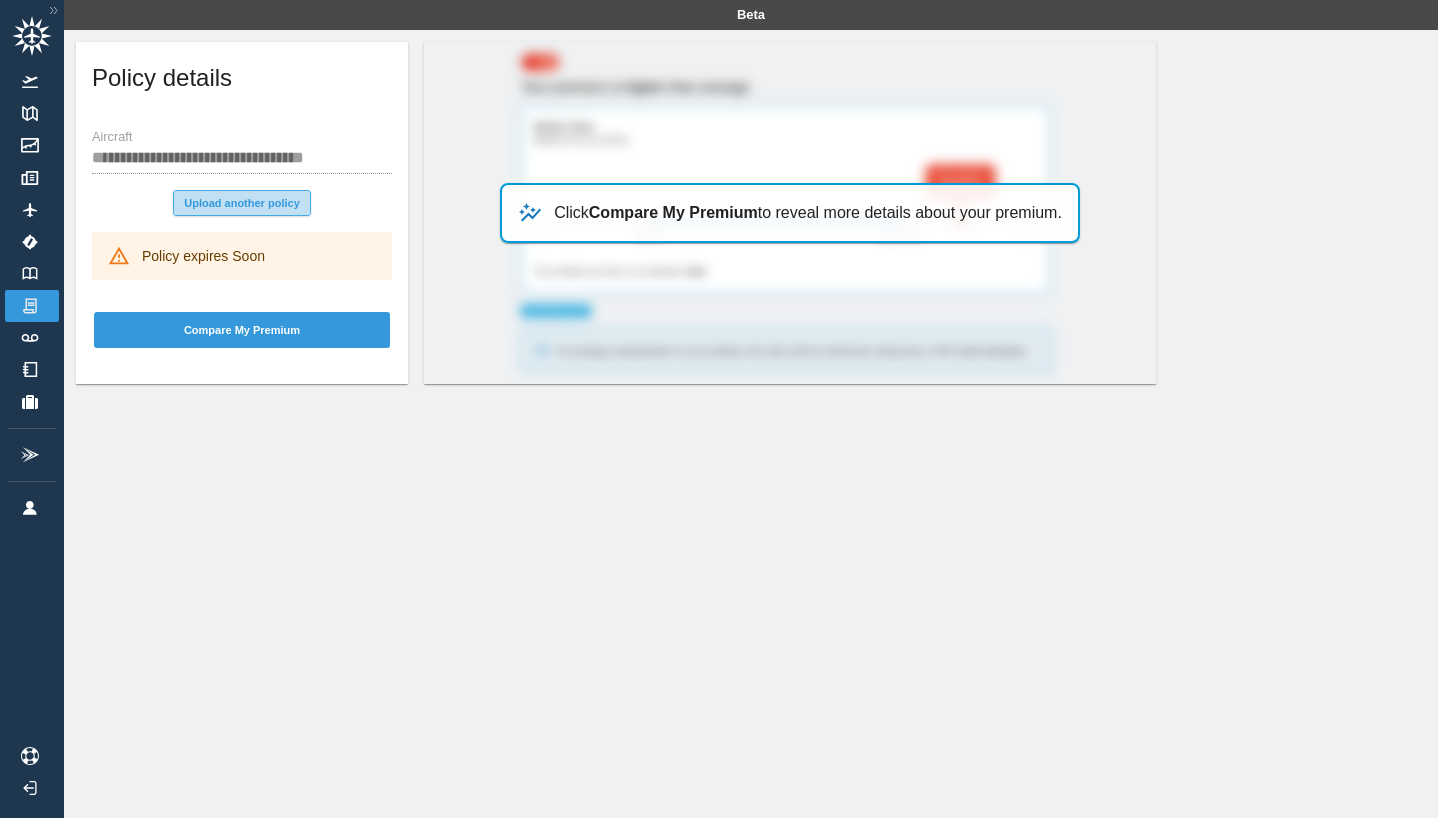 click on "Upload another policy" at bounding box center (242, 203) 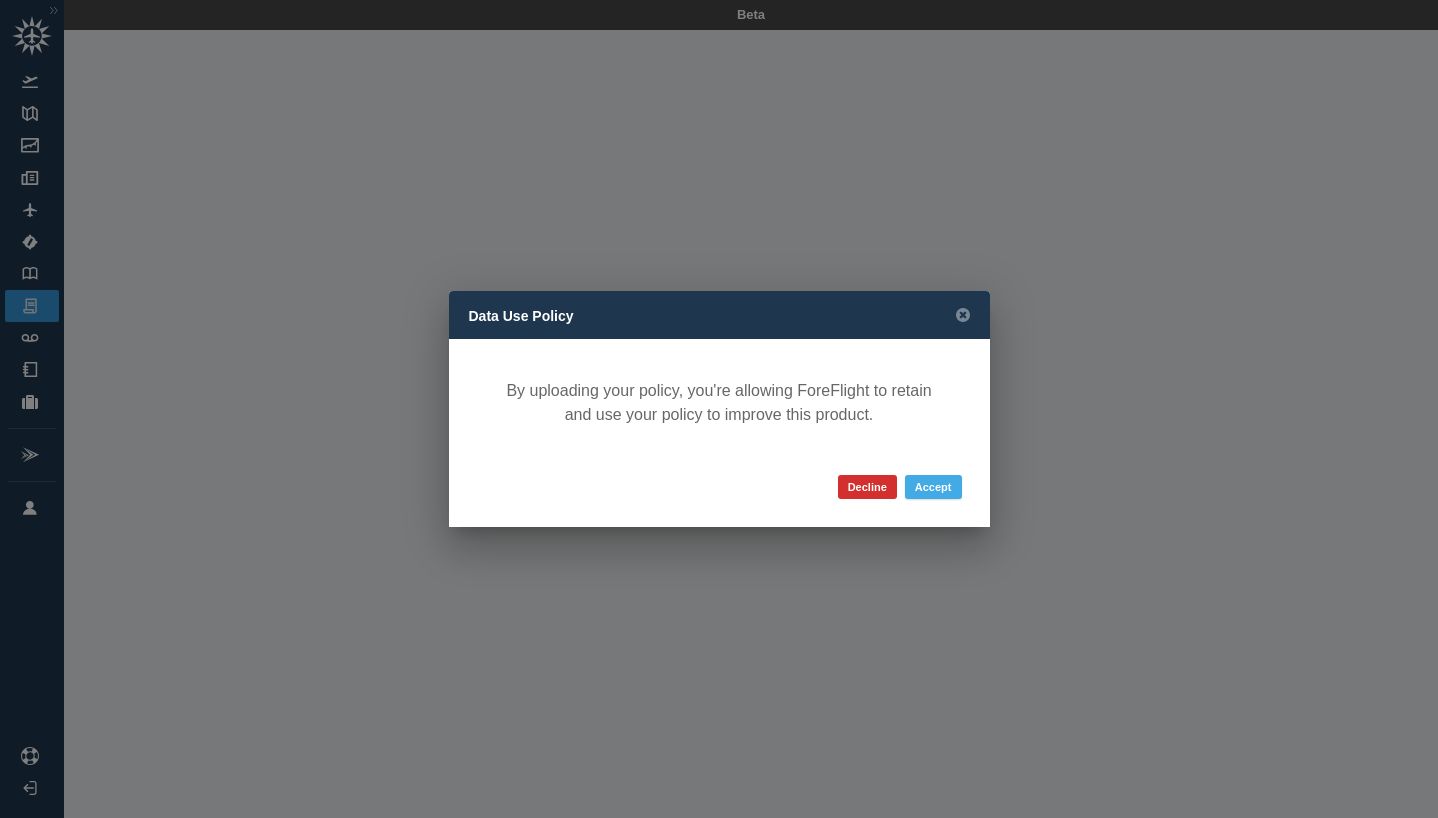 click on "Accept" at bounding box center (933, 487) 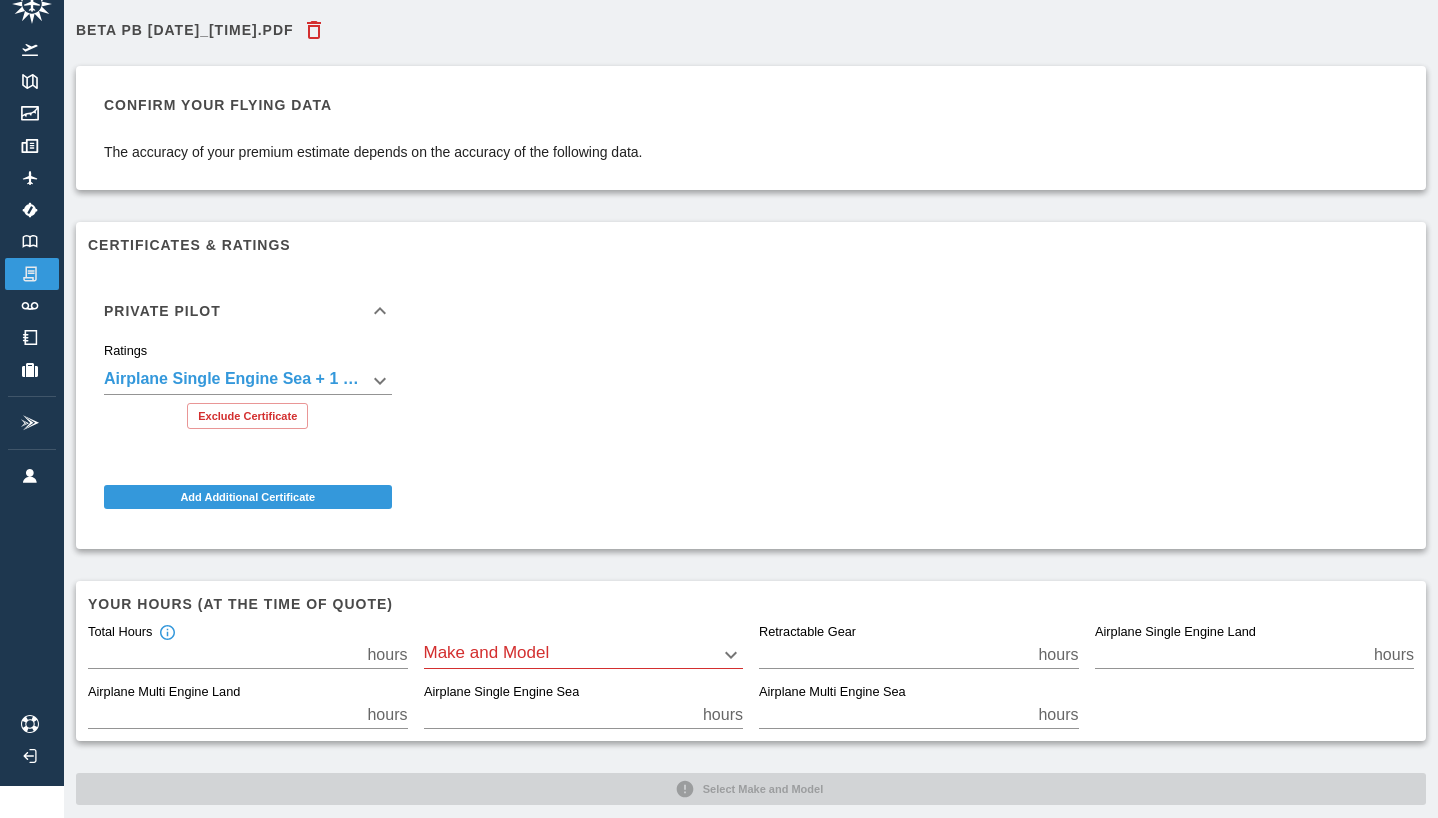 scroll, scrollTop: 38, scrollLeft: 0, axis: vertical 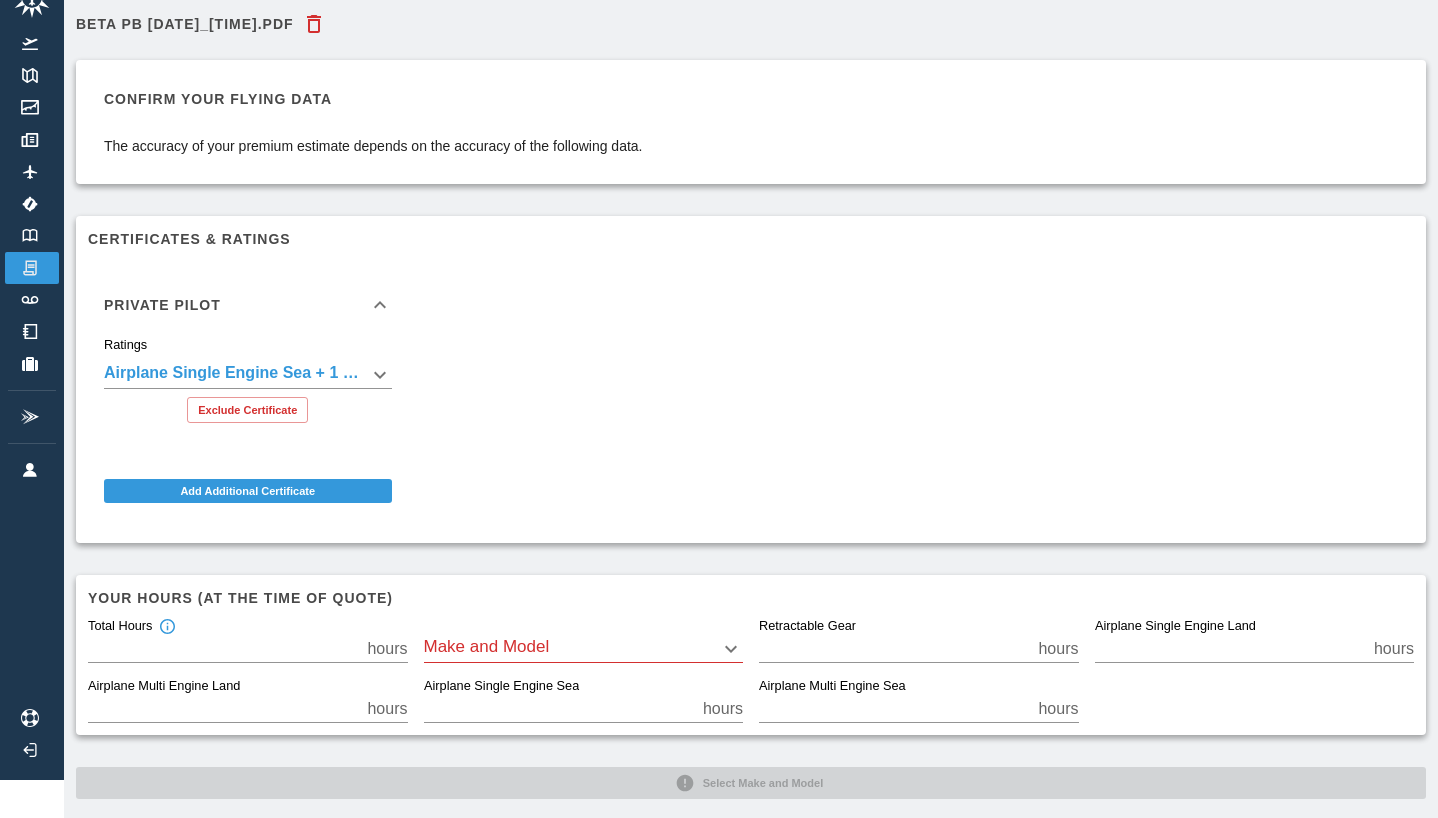 click on "**********" at bounding box center [719, 371] 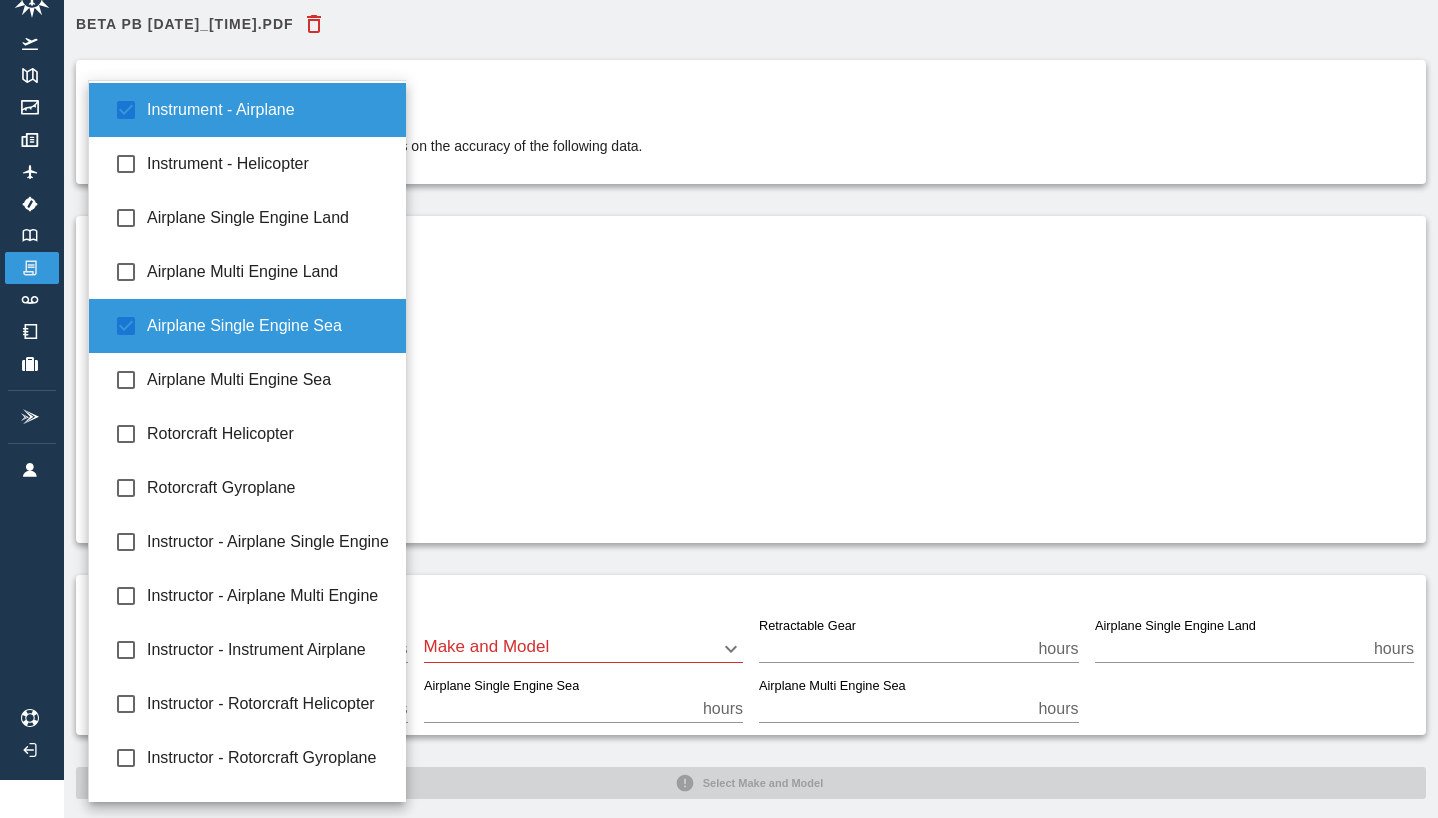 click at bounding box center [719, 409] 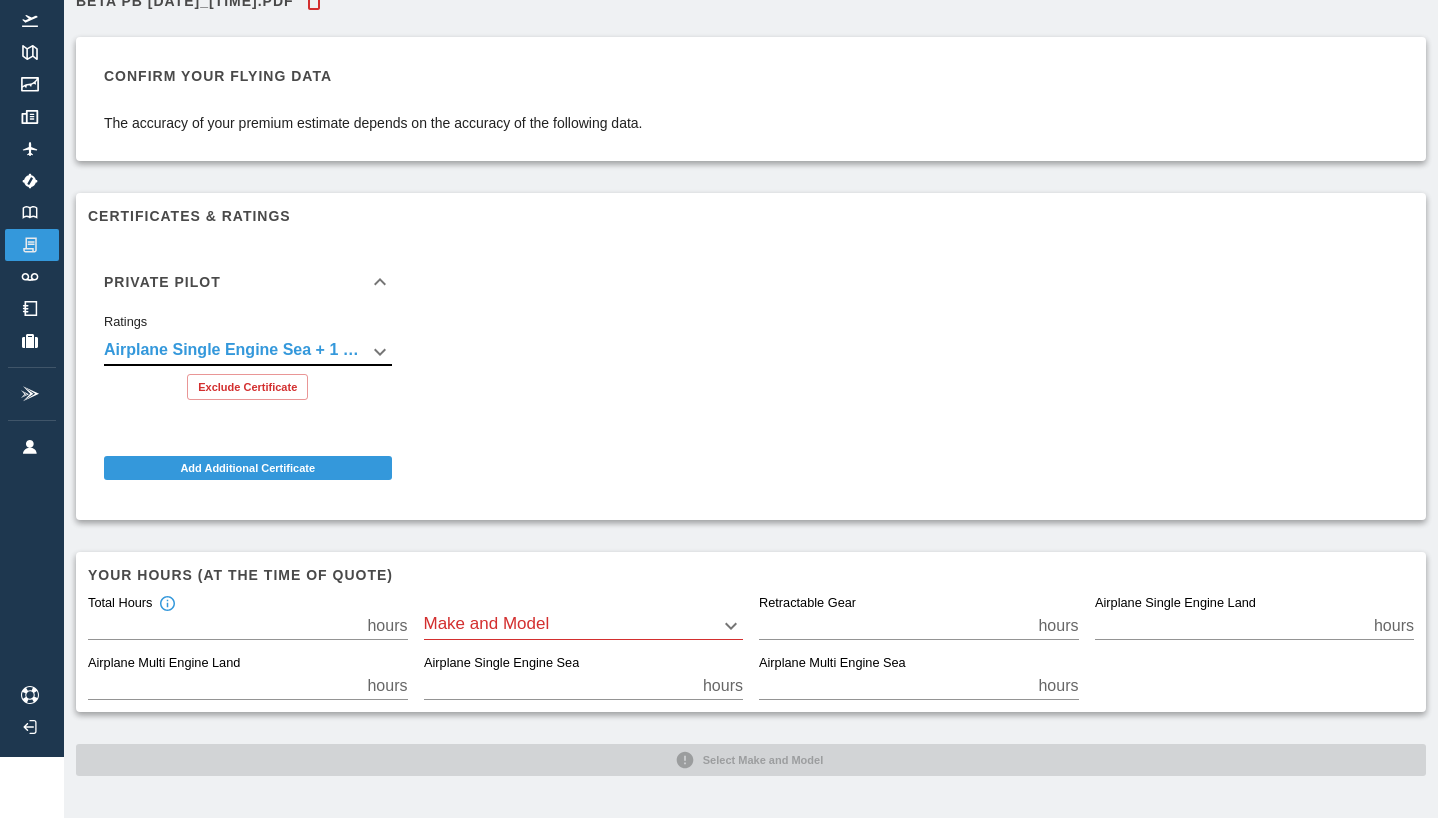 scroll, scrollTop: 60, scrollLeft: 0, axis: vertical 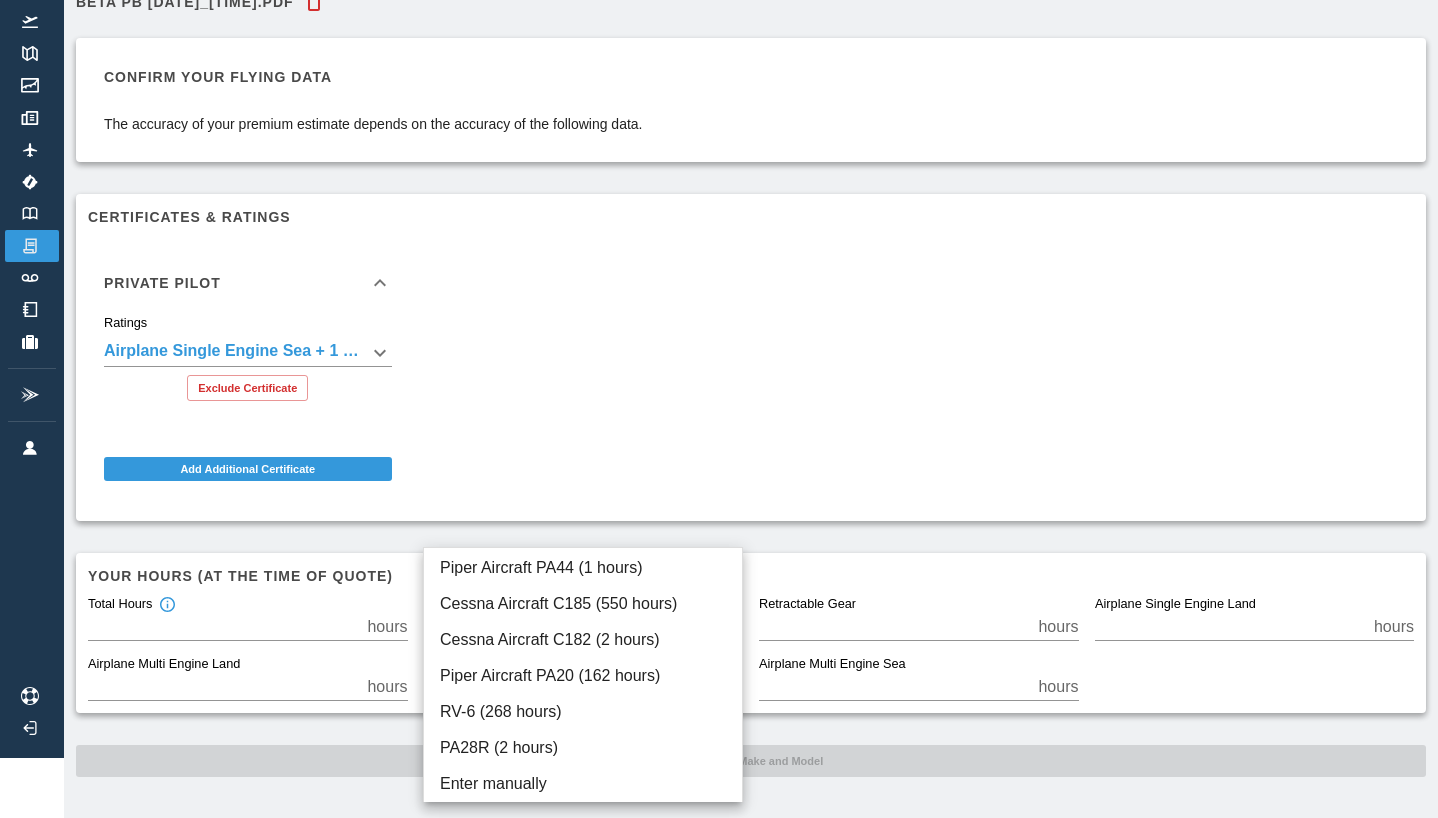 click on "**********" at bounding box center (719, 349) 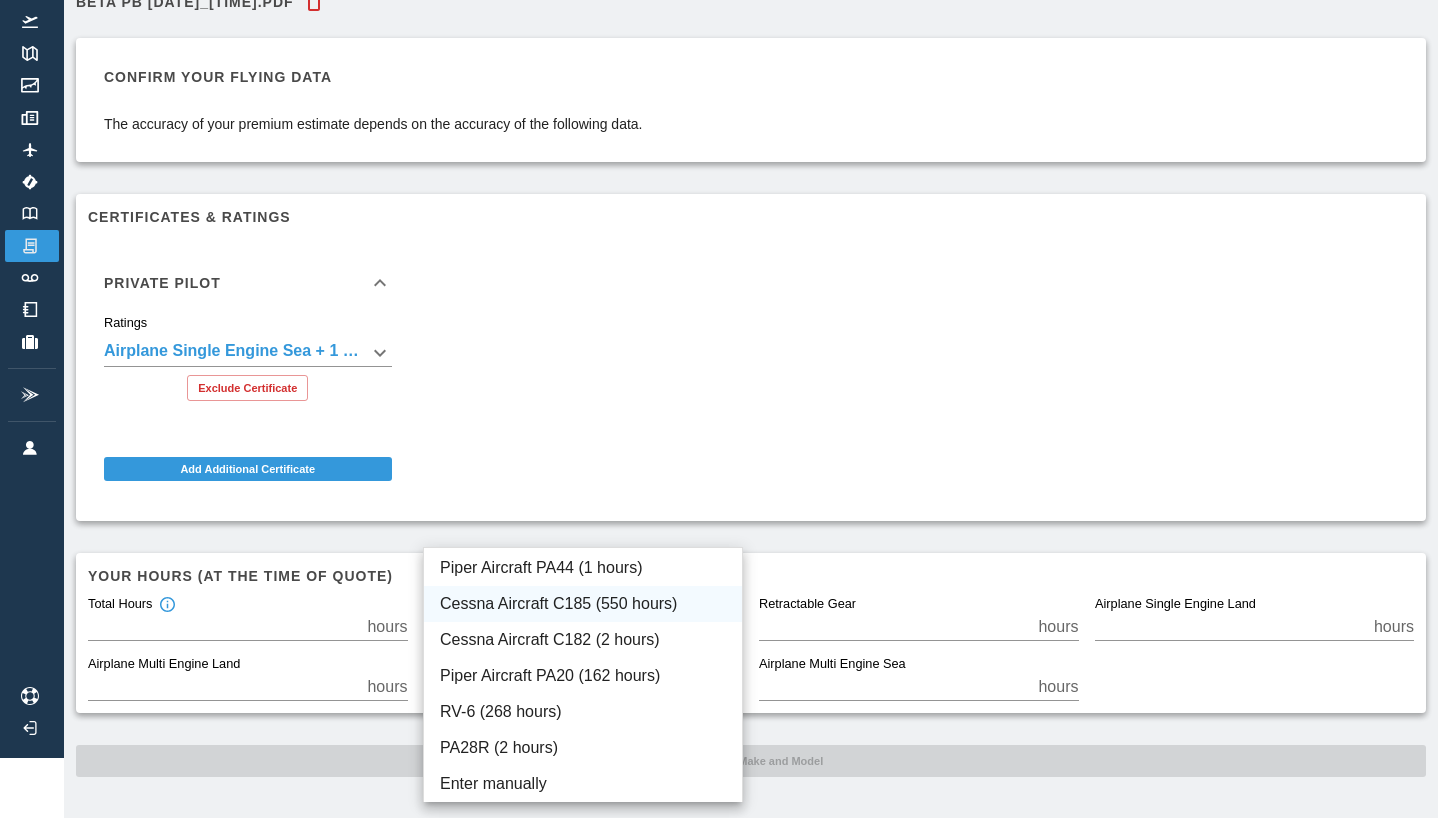 click on "Cessna Aircraft C185 (550 hours)" at bounding box center [583, 604] 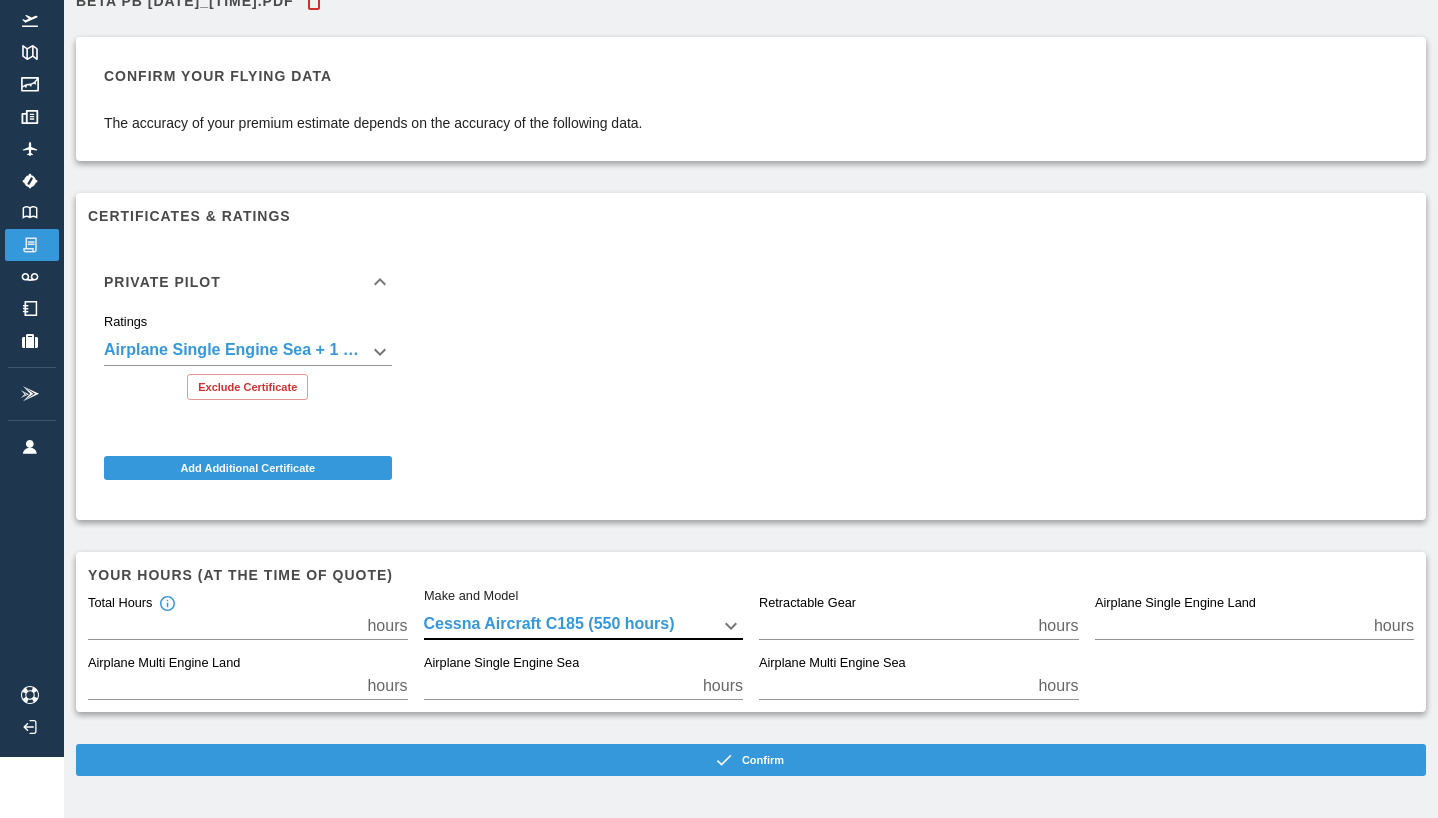 scroll, scrollTop: 60, scrollLeft: 0, axis: vertical 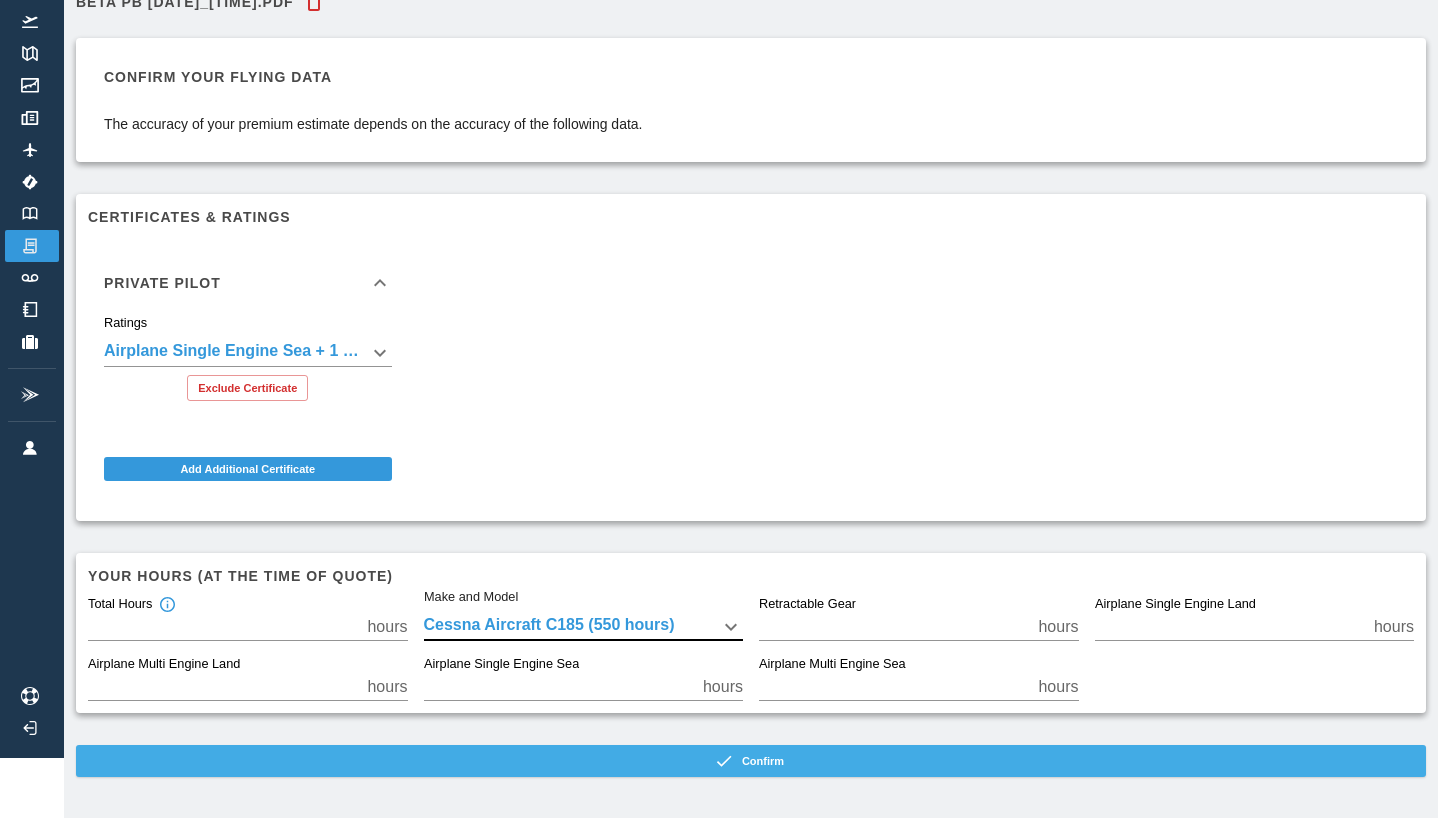 click on "Confirm" at bounding box center [751, 761] 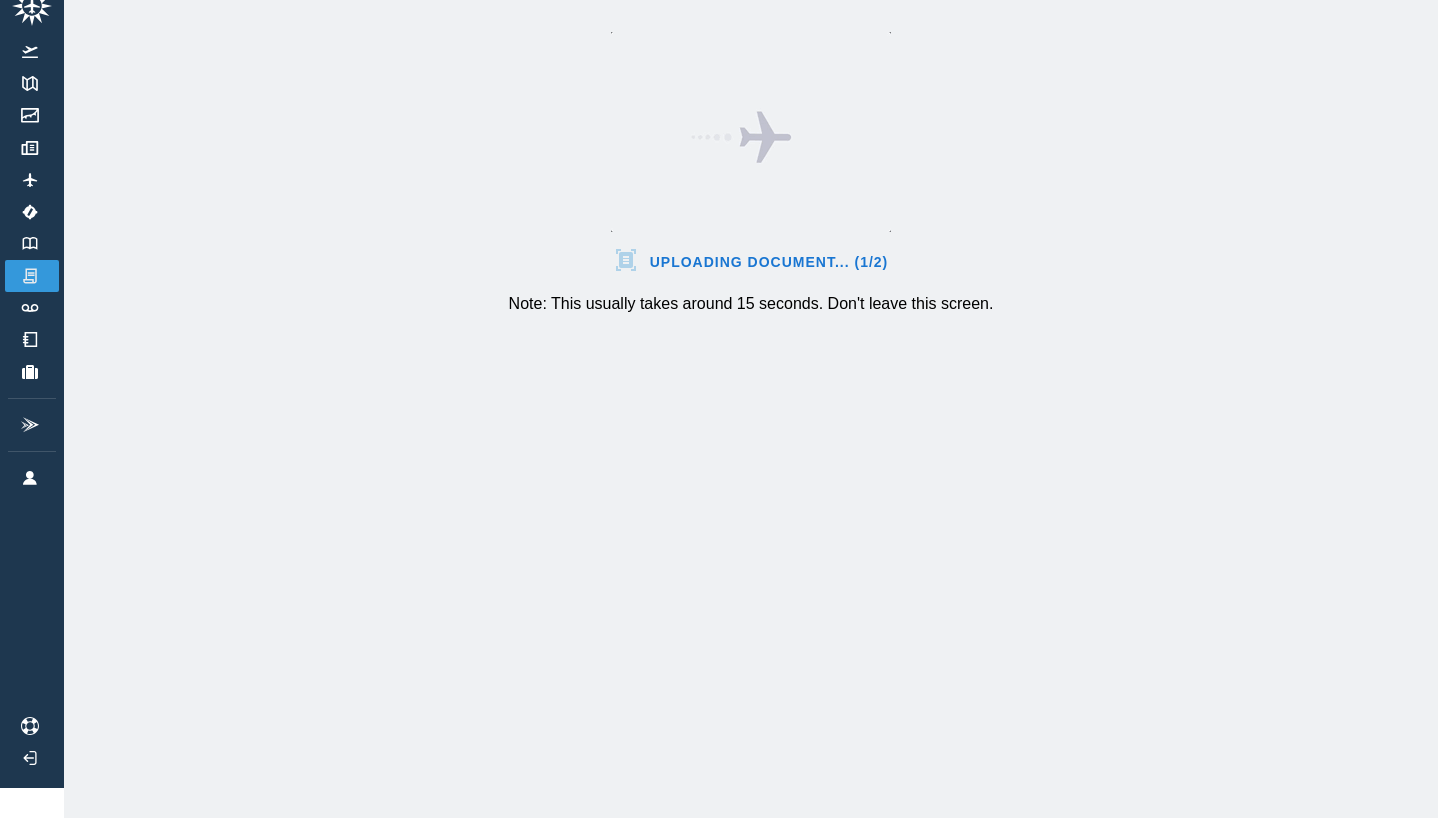 scroll, scrollTop: 30, scrollLeft: 0, axis: vertical 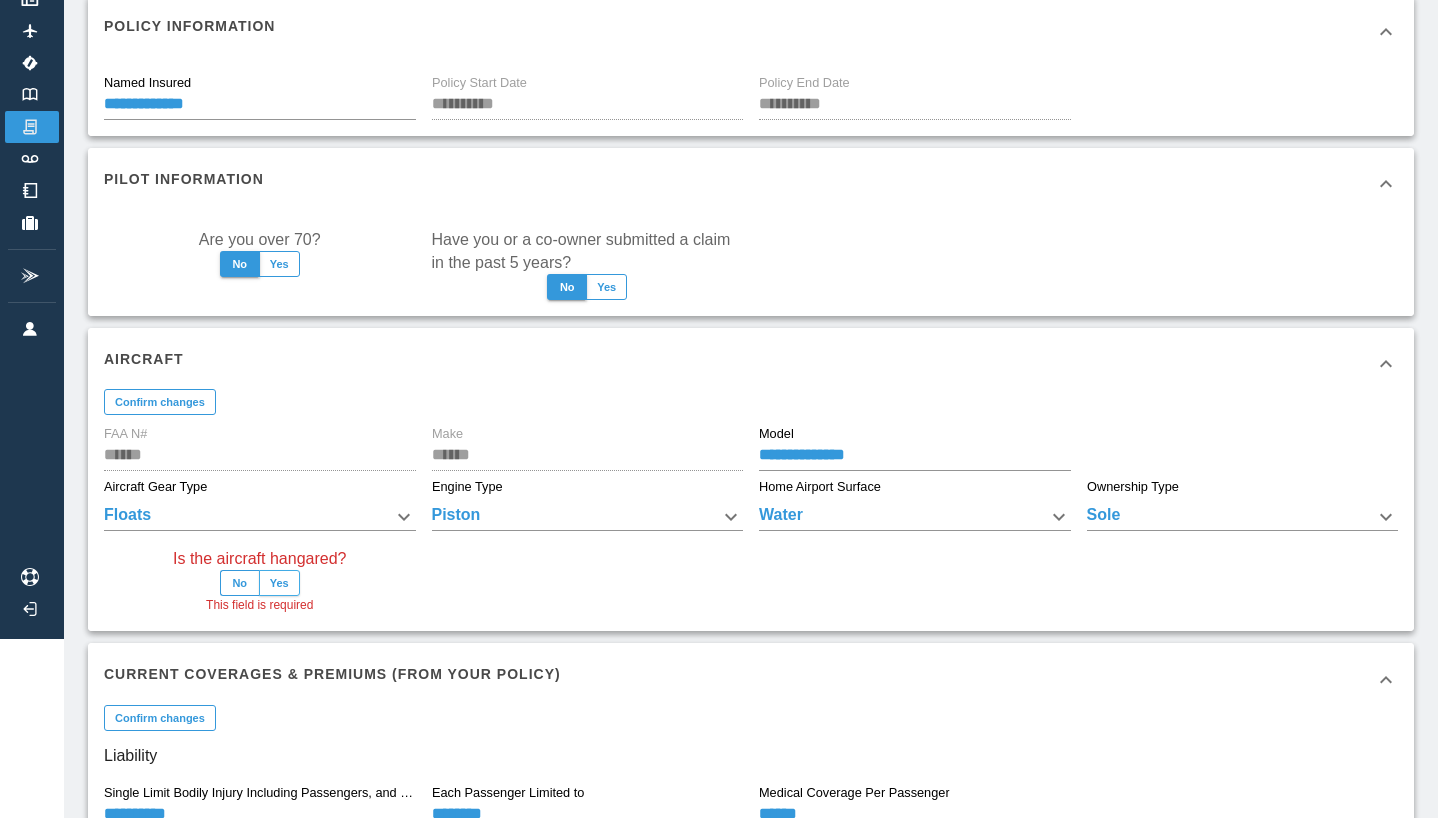 click on "Yes" at bounding box center [279, 583] 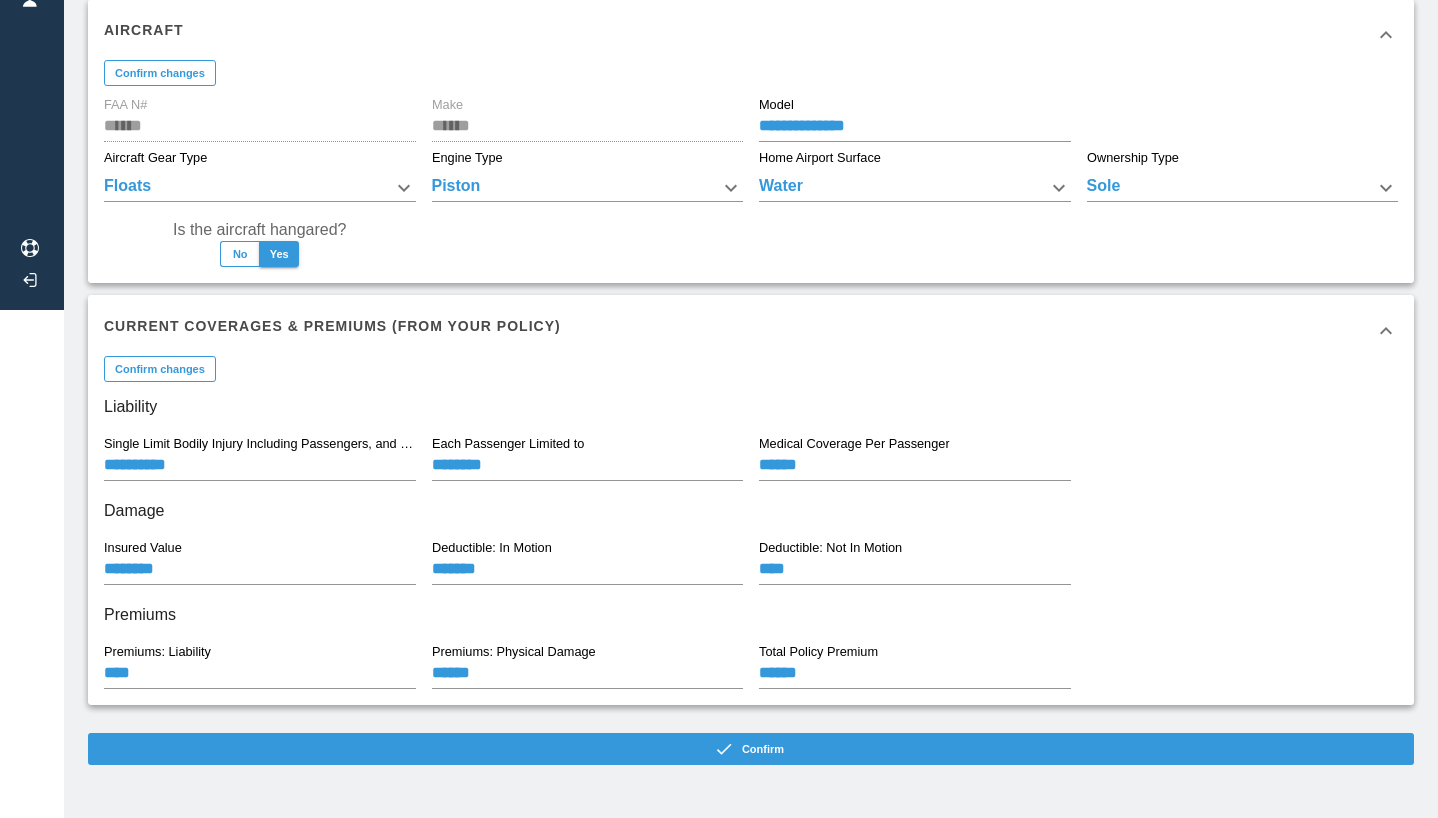 scroll, scrollTop: 507, scrollLeft: 0, axis: vertical 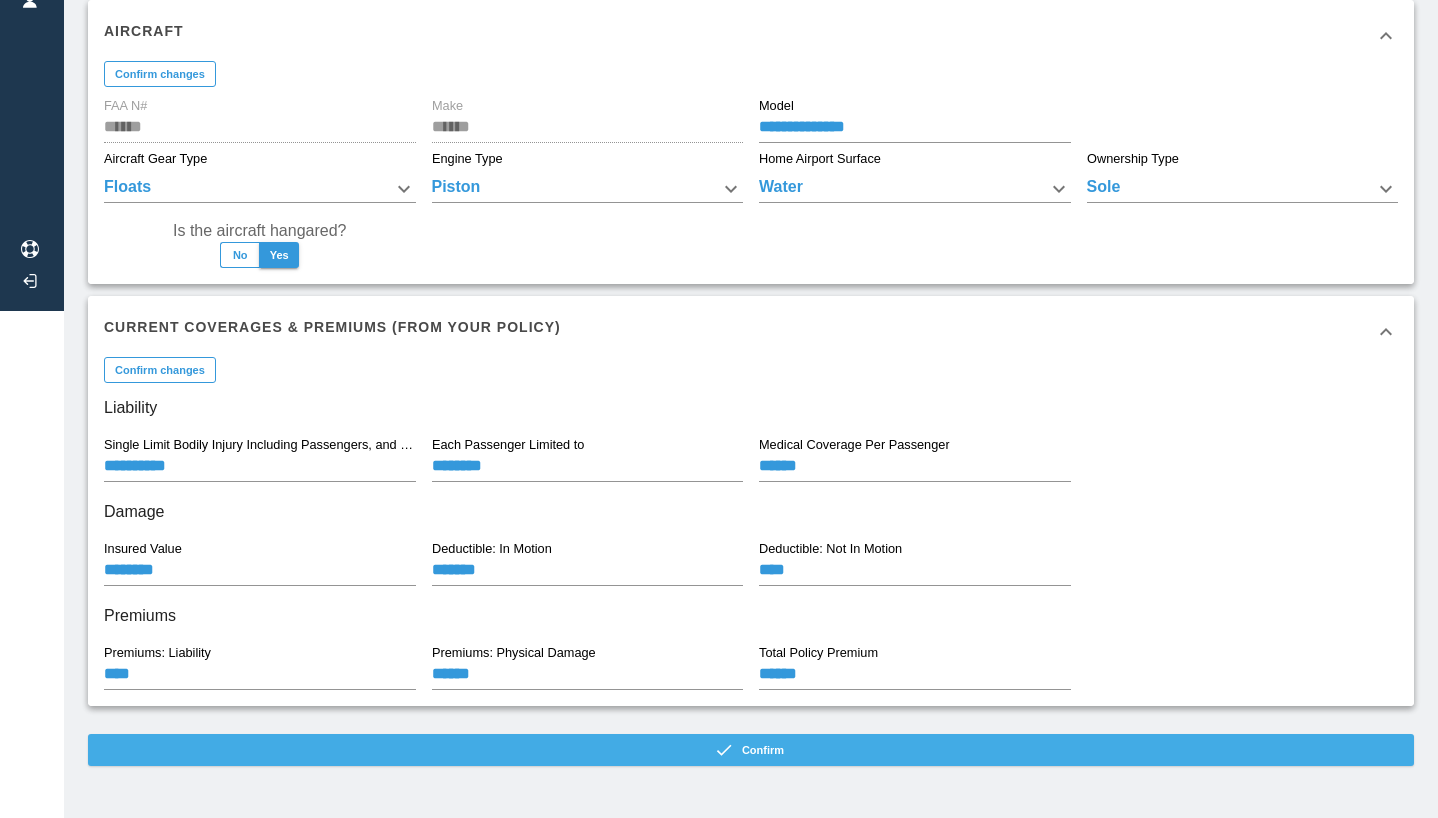 click on "Confirm" at bounding box center [751, 750] 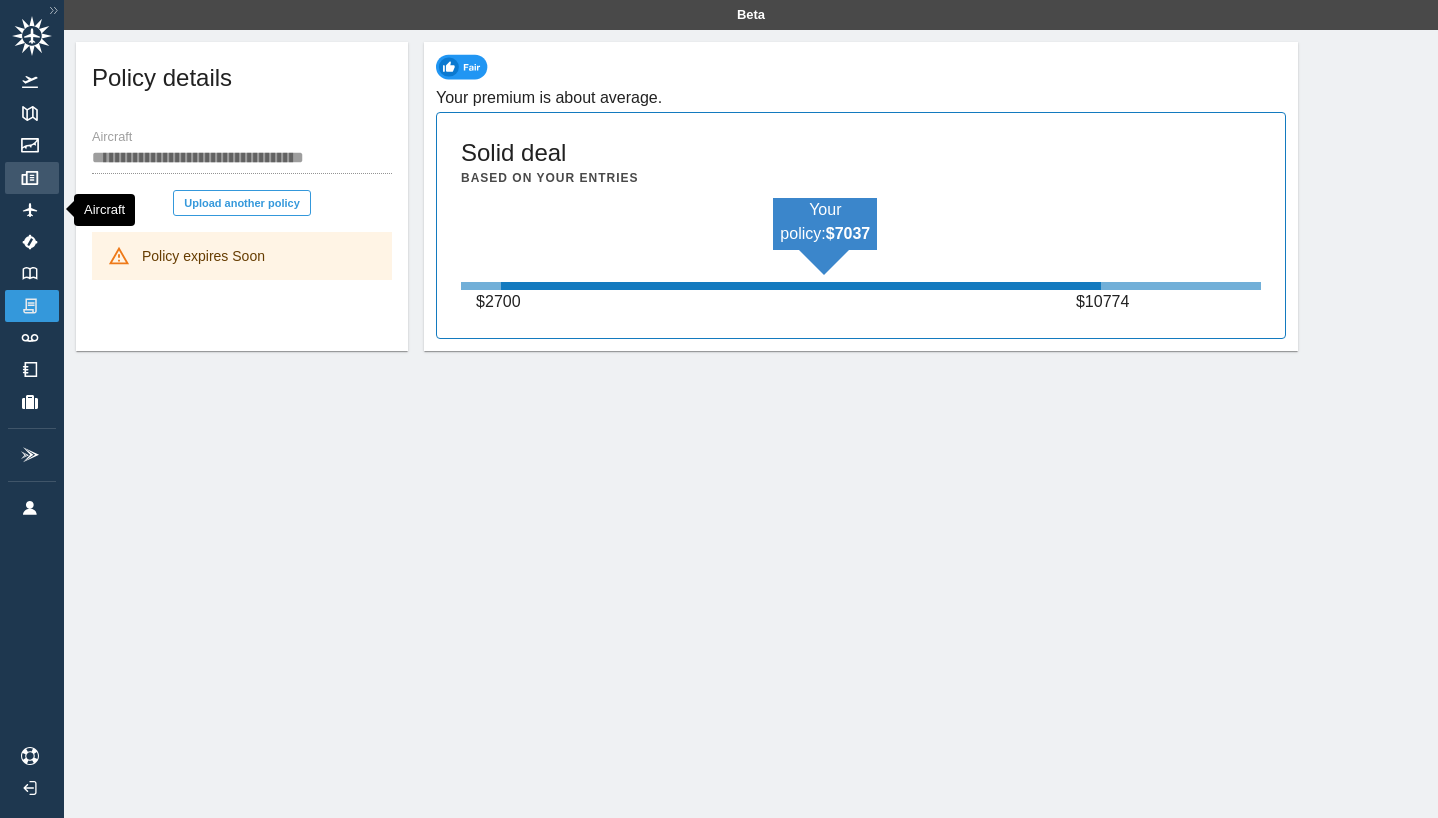 scroll, scrollTop: 0, scrollLeft: 0, axis: both 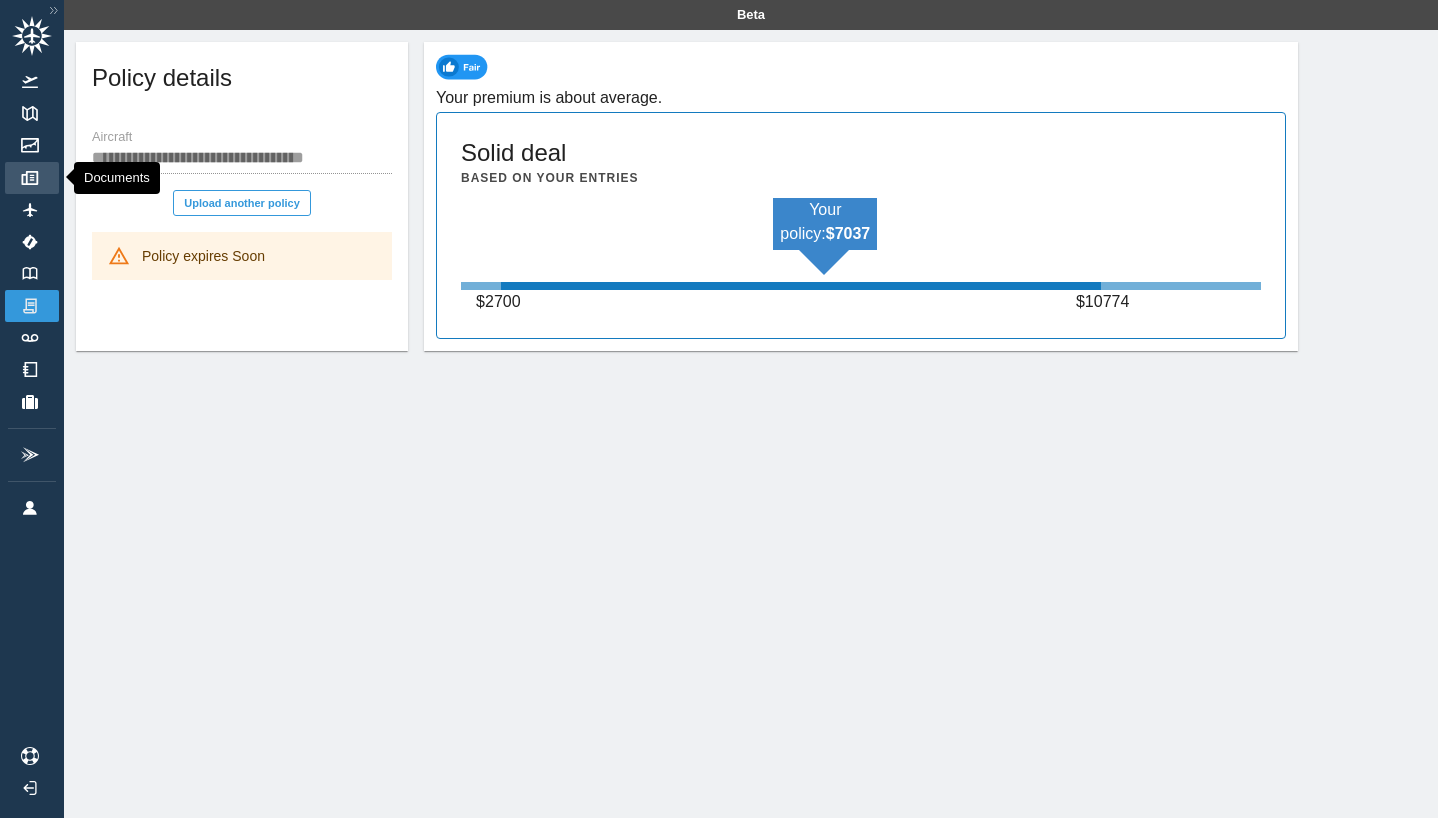 click at bounding box center (30, 178) 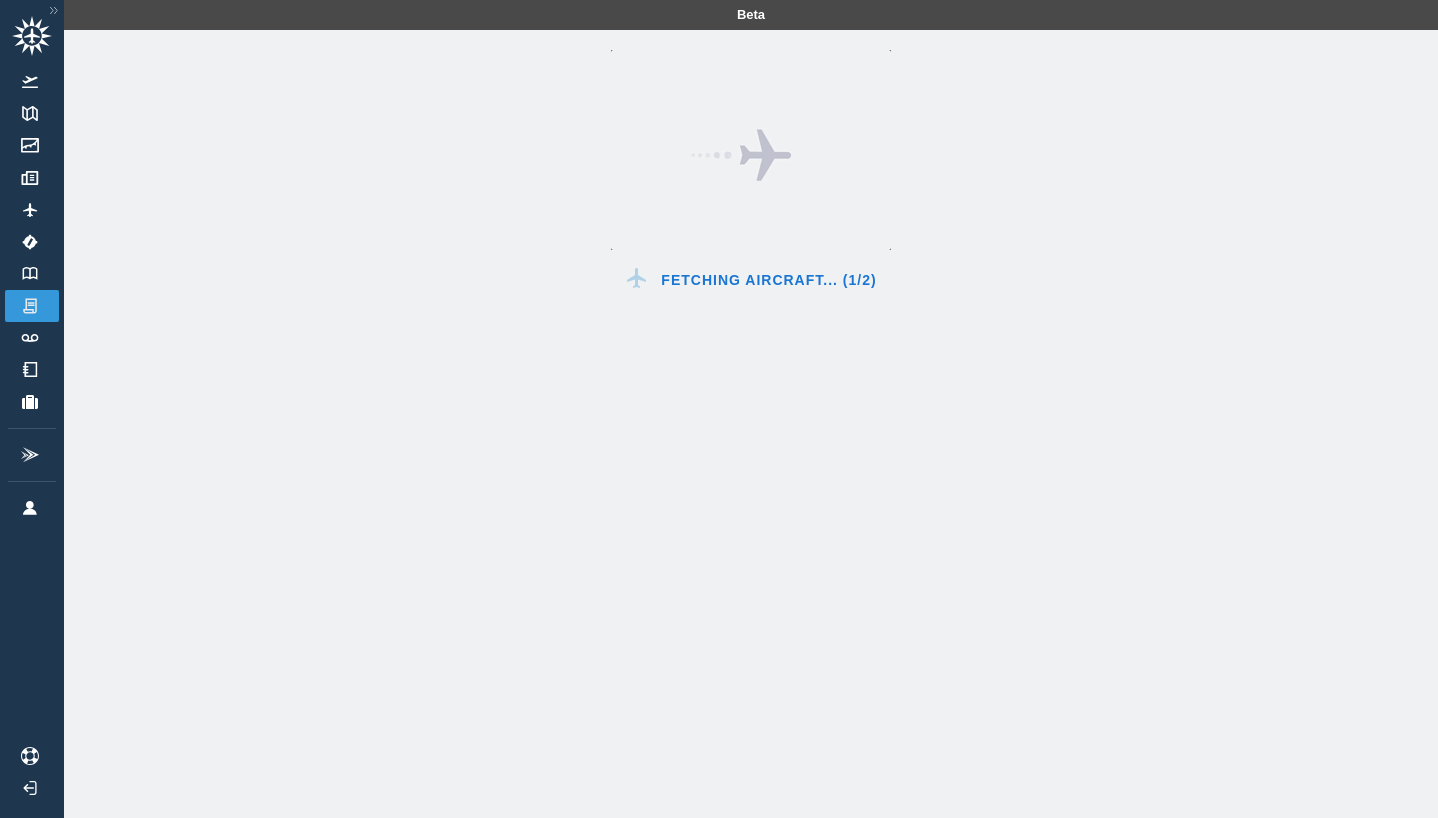 scroll, scrollTop: 0, scrollLeft: 0, axis: both 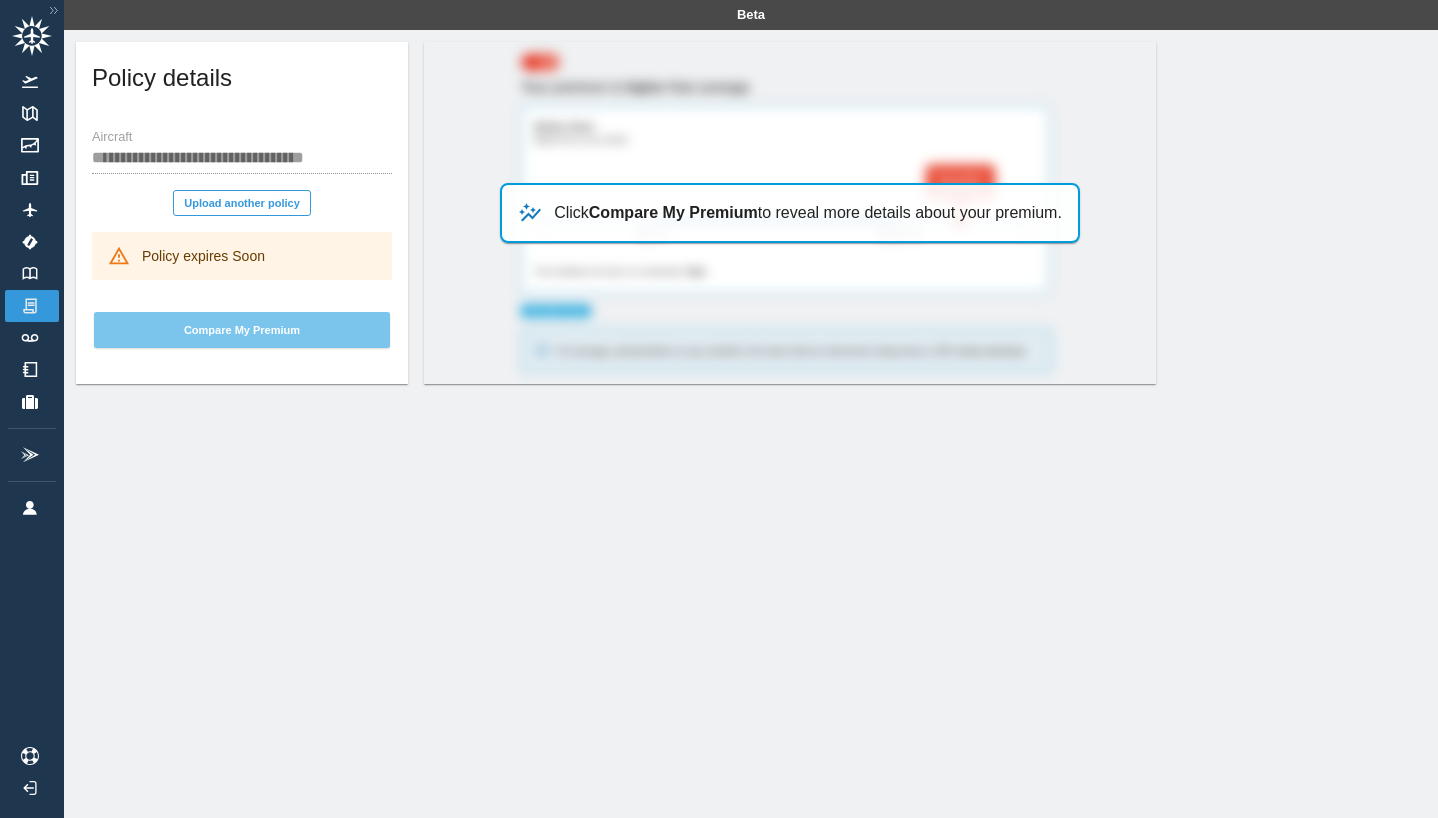 click on "Compare My Premium" at bounding box center [242, 330] 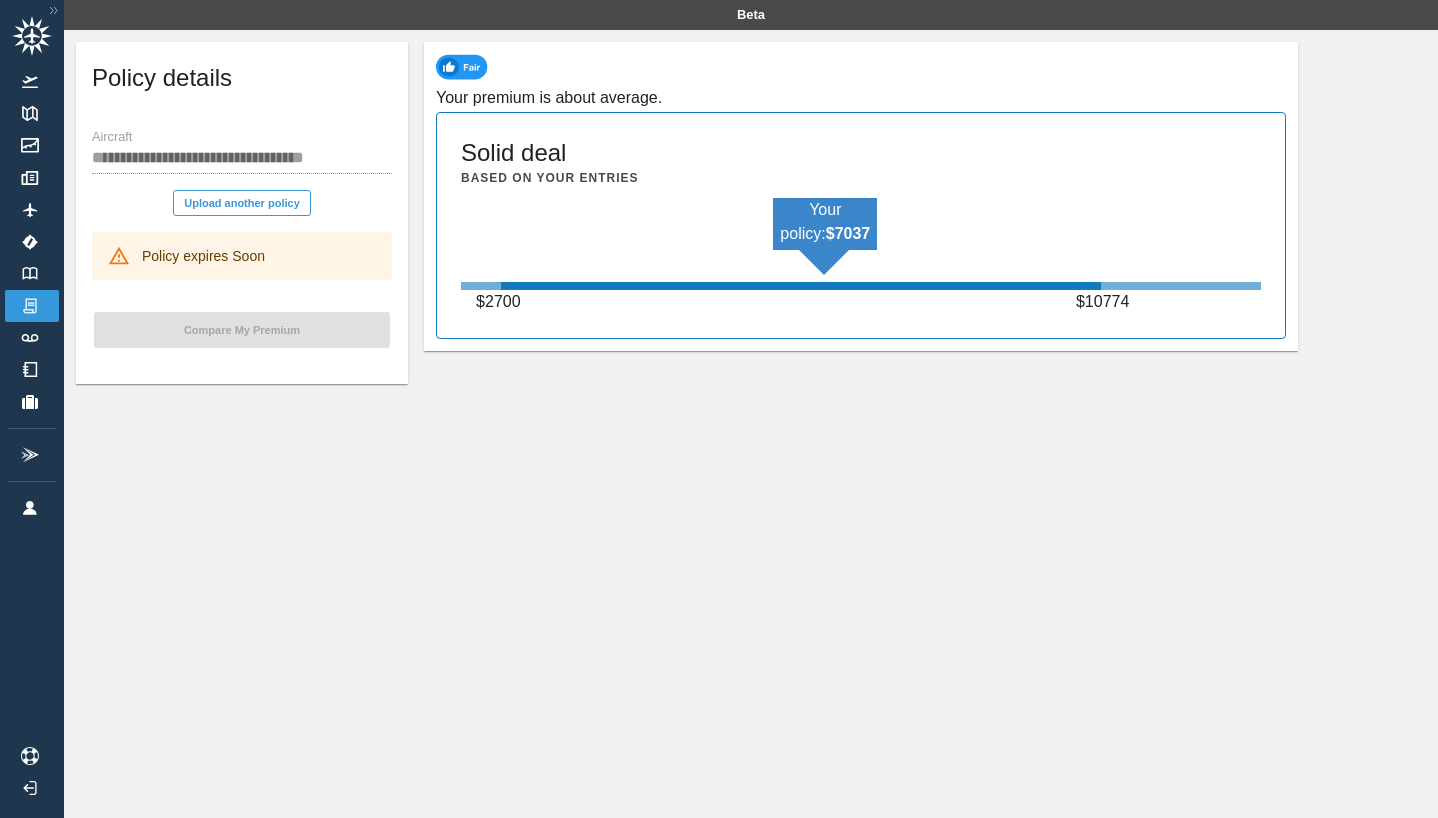 click on "Policy expires Soon" at bounding box center [242, 256] 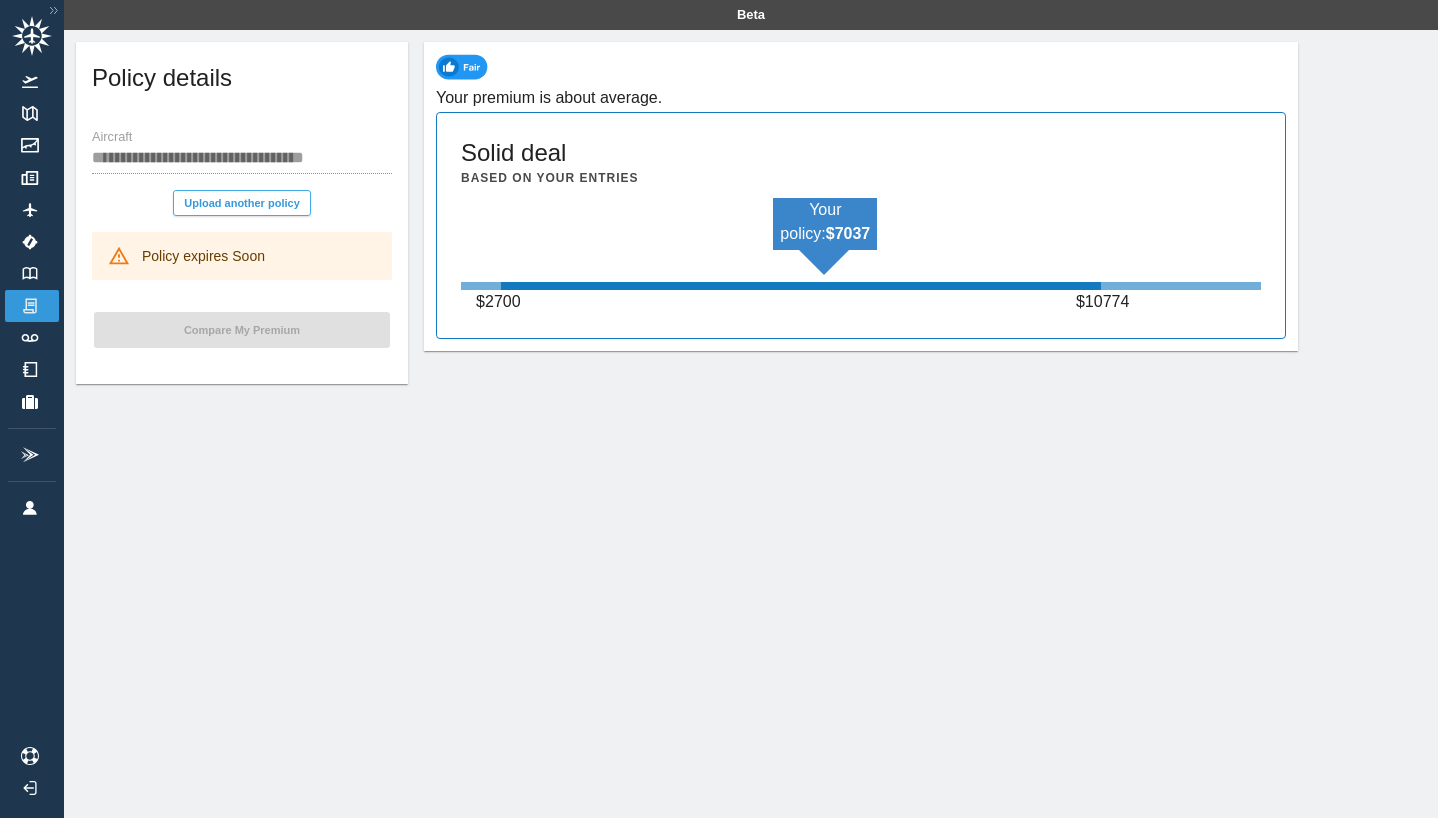 click on "Upload another policy" at bounding box center [242, 203] 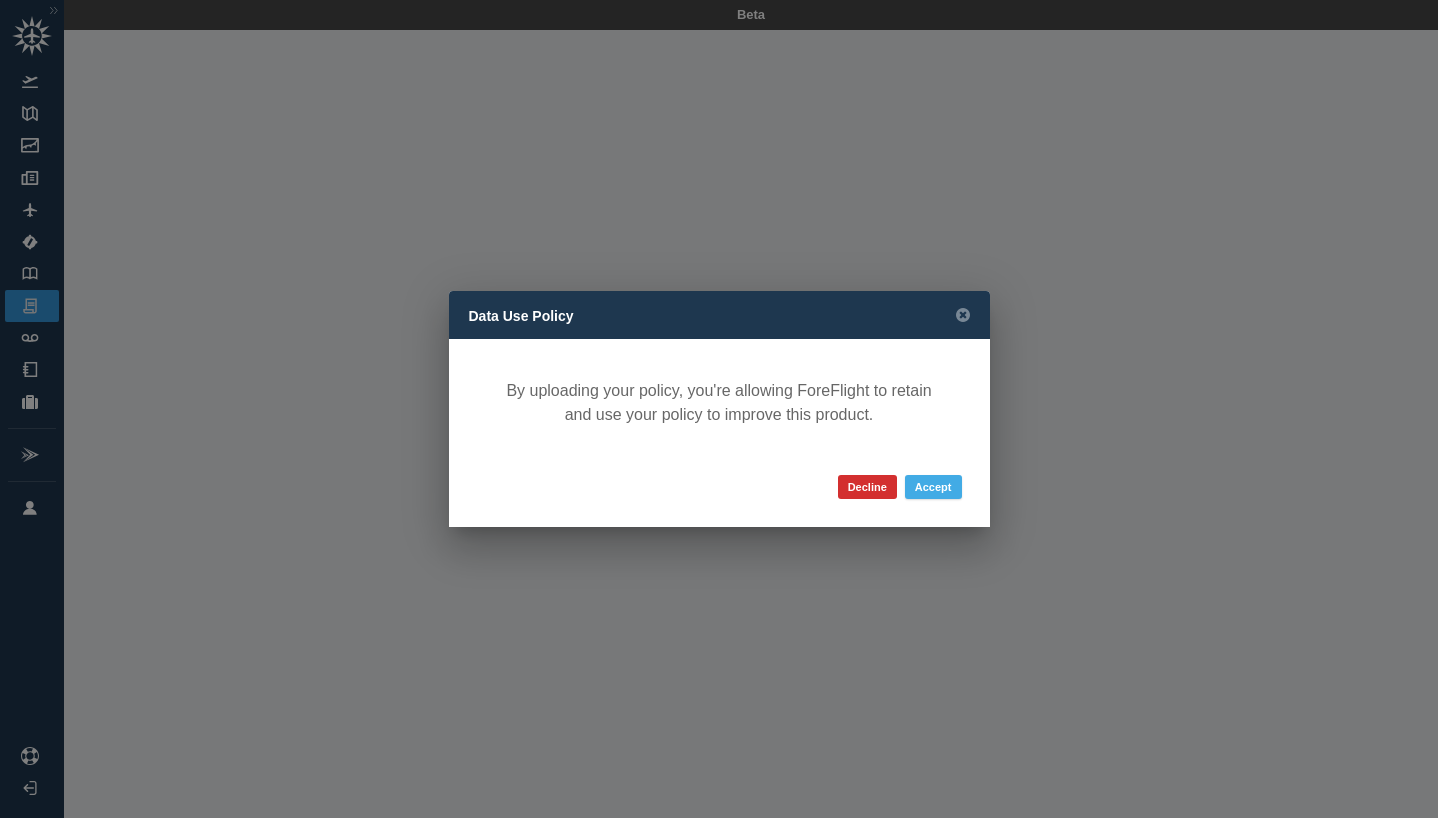 click on "Accept" at bounding box center [933, 487] 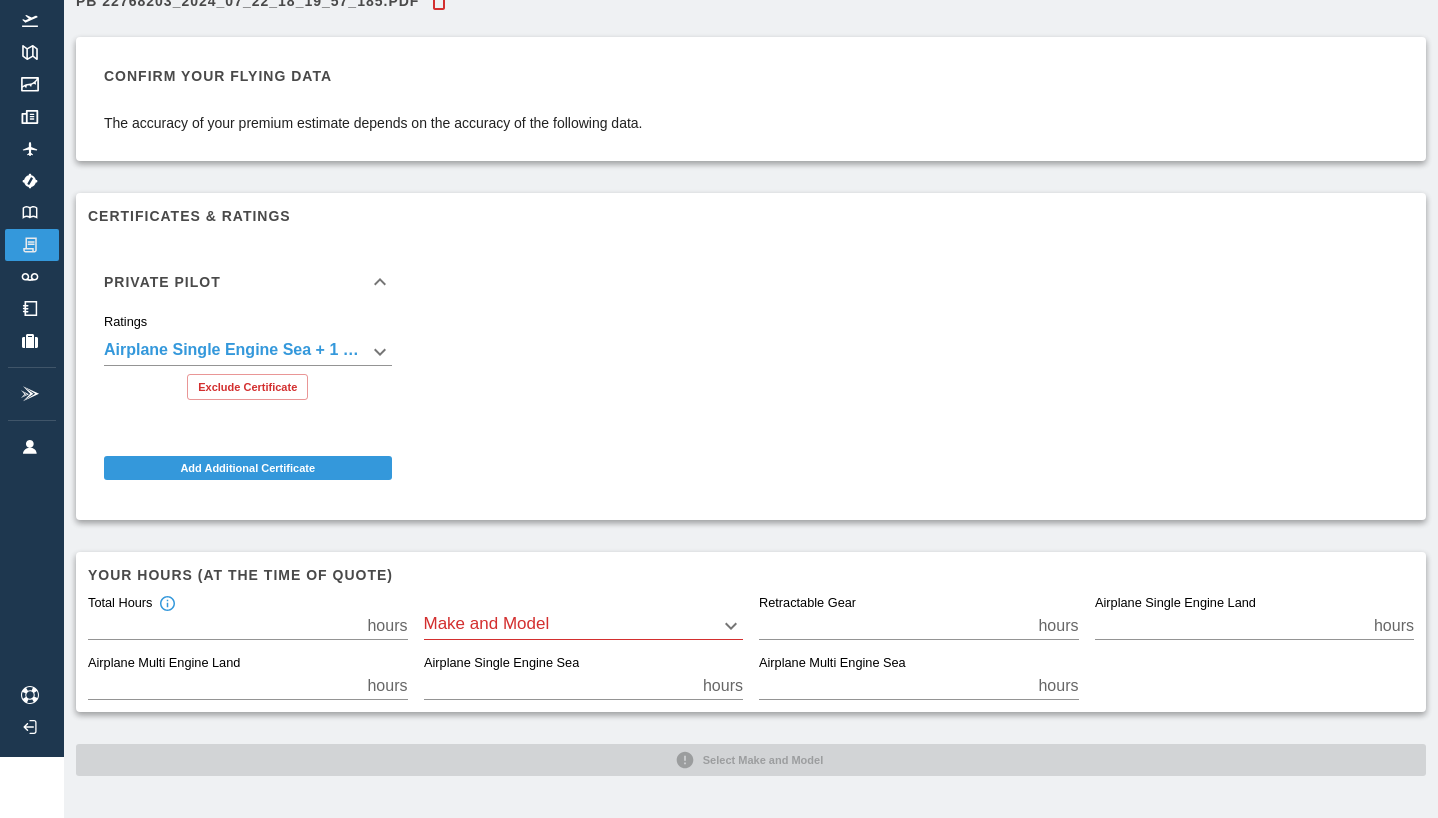 scroll, scrollTop: 60, scrollLeft: 0, axis: vertical 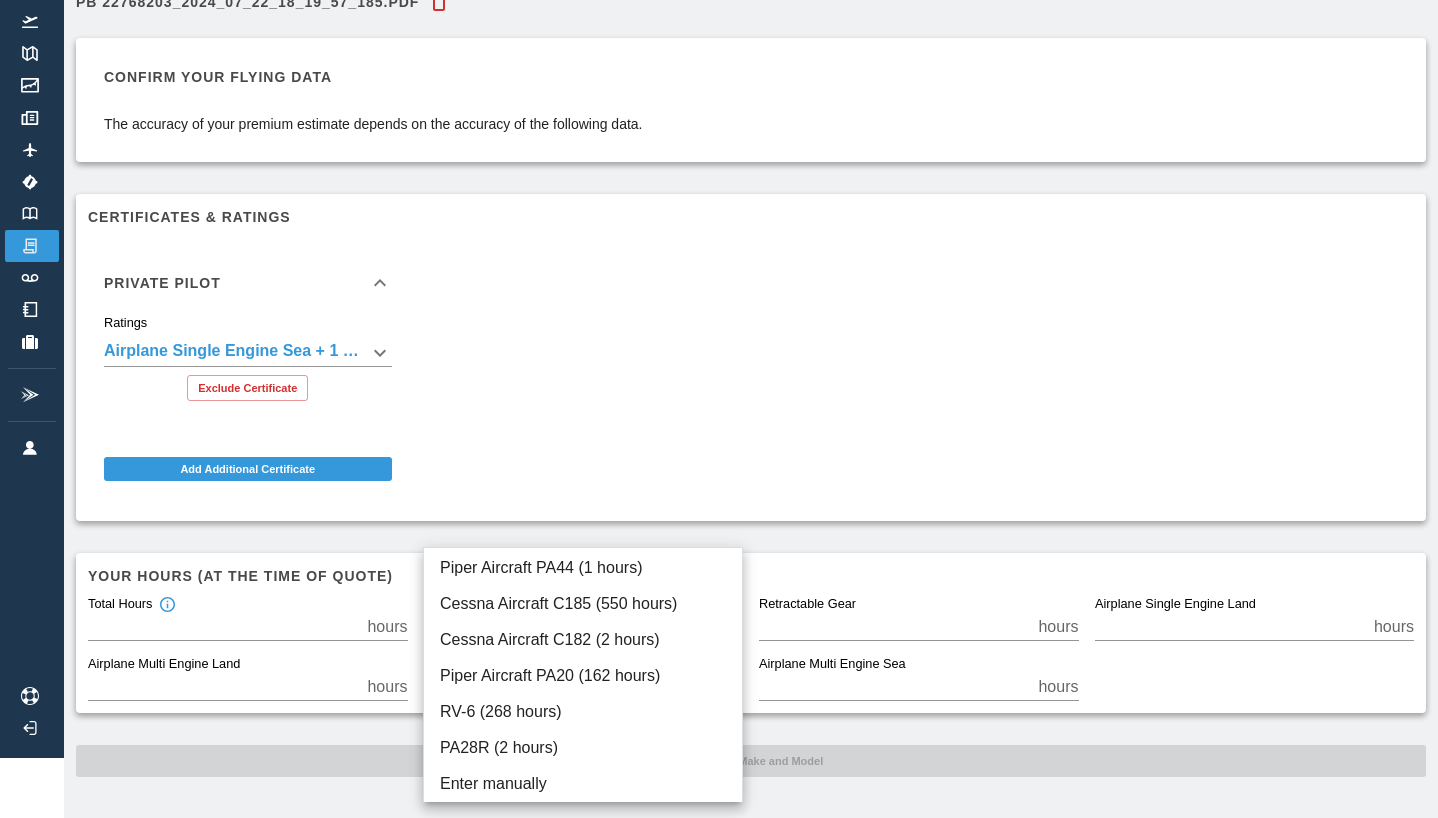 click on "**********" at bounding box center (719, 349) 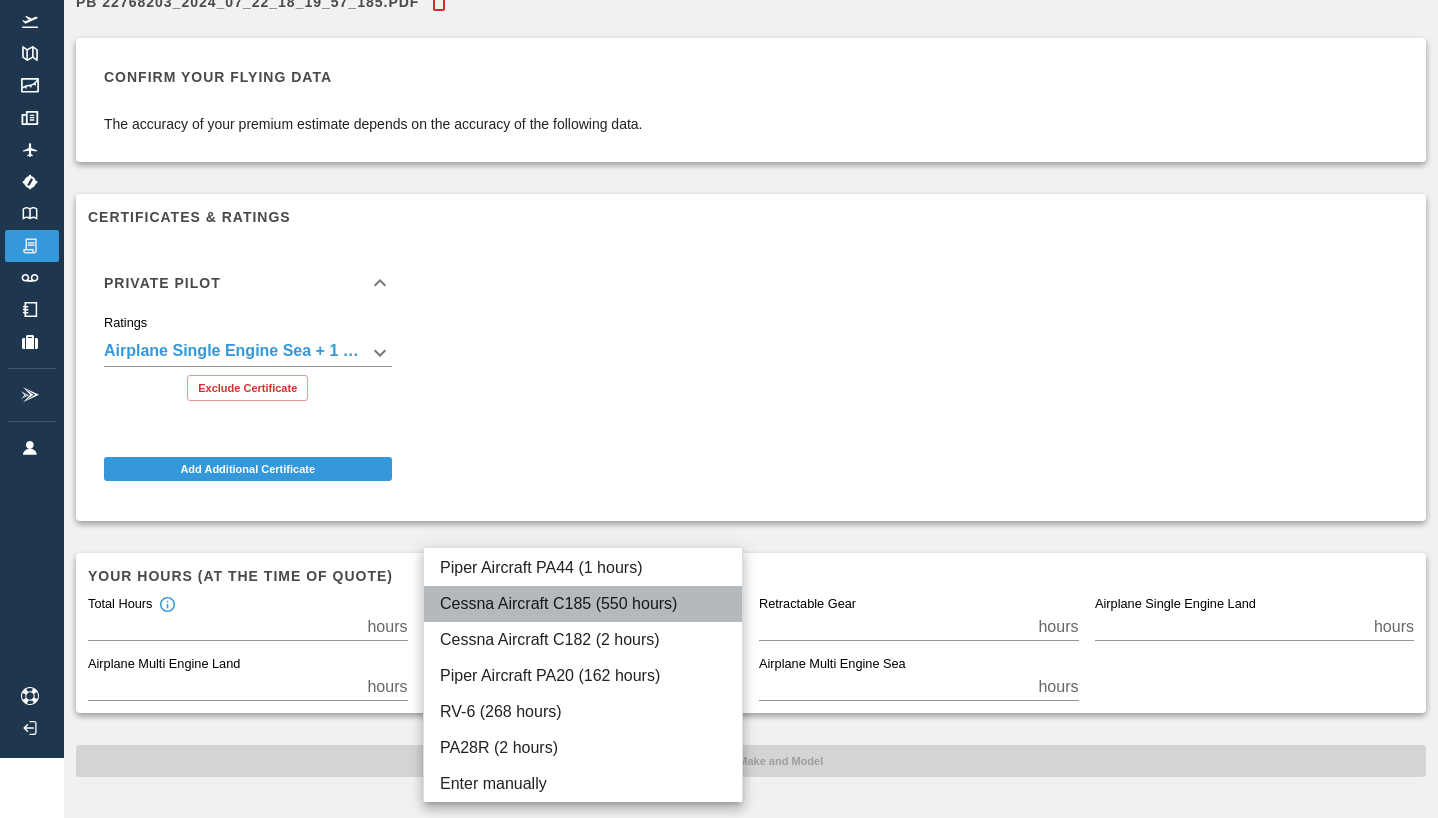 click on "Cessna Aircraft C185 (550 hours)" at bounding box center (583, 604) 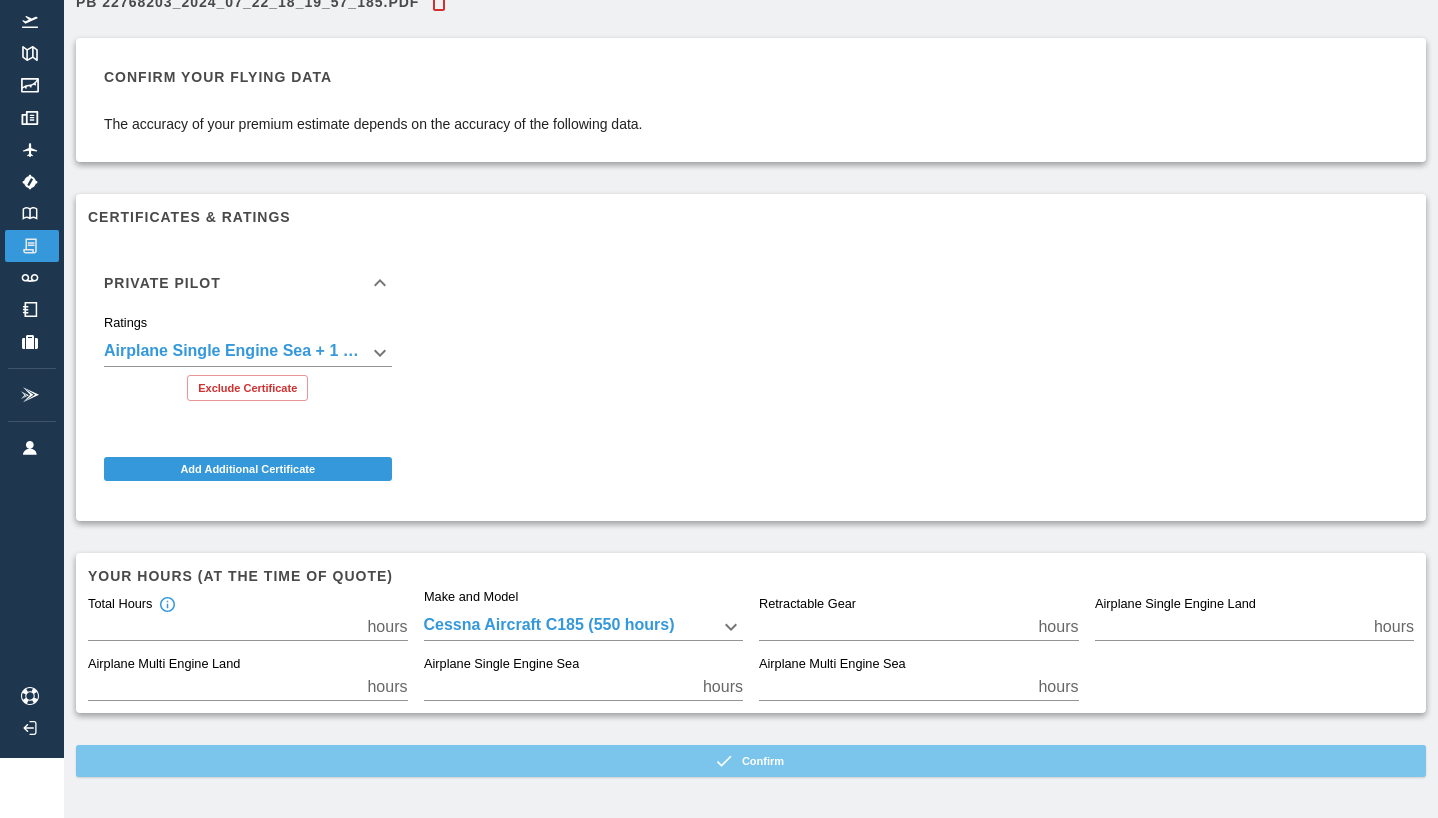 click on "Confirm" at bounding box center [751, 761] 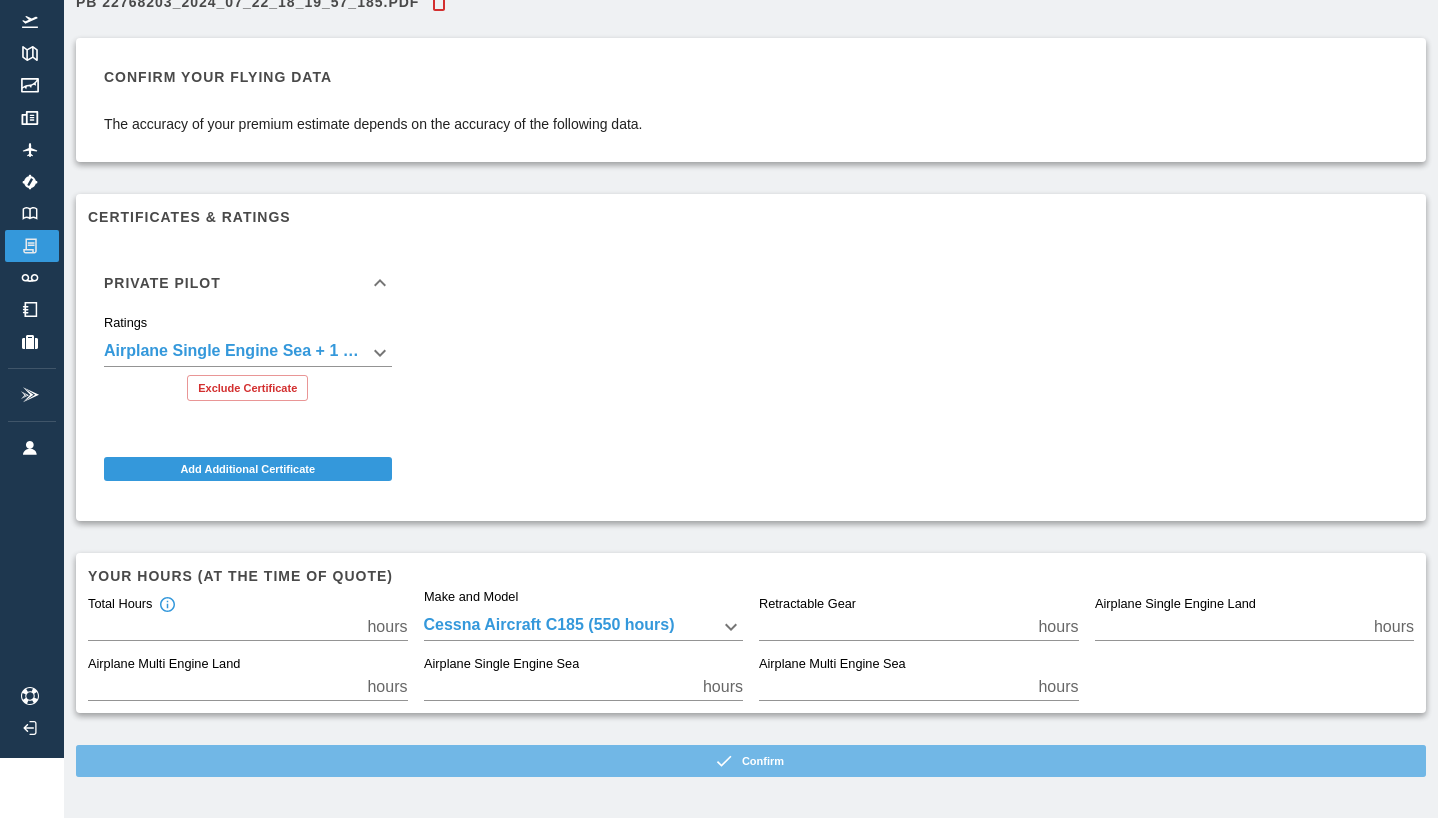 scroll, scrollTop: 30, scrollLeft: 0, axis: vertical 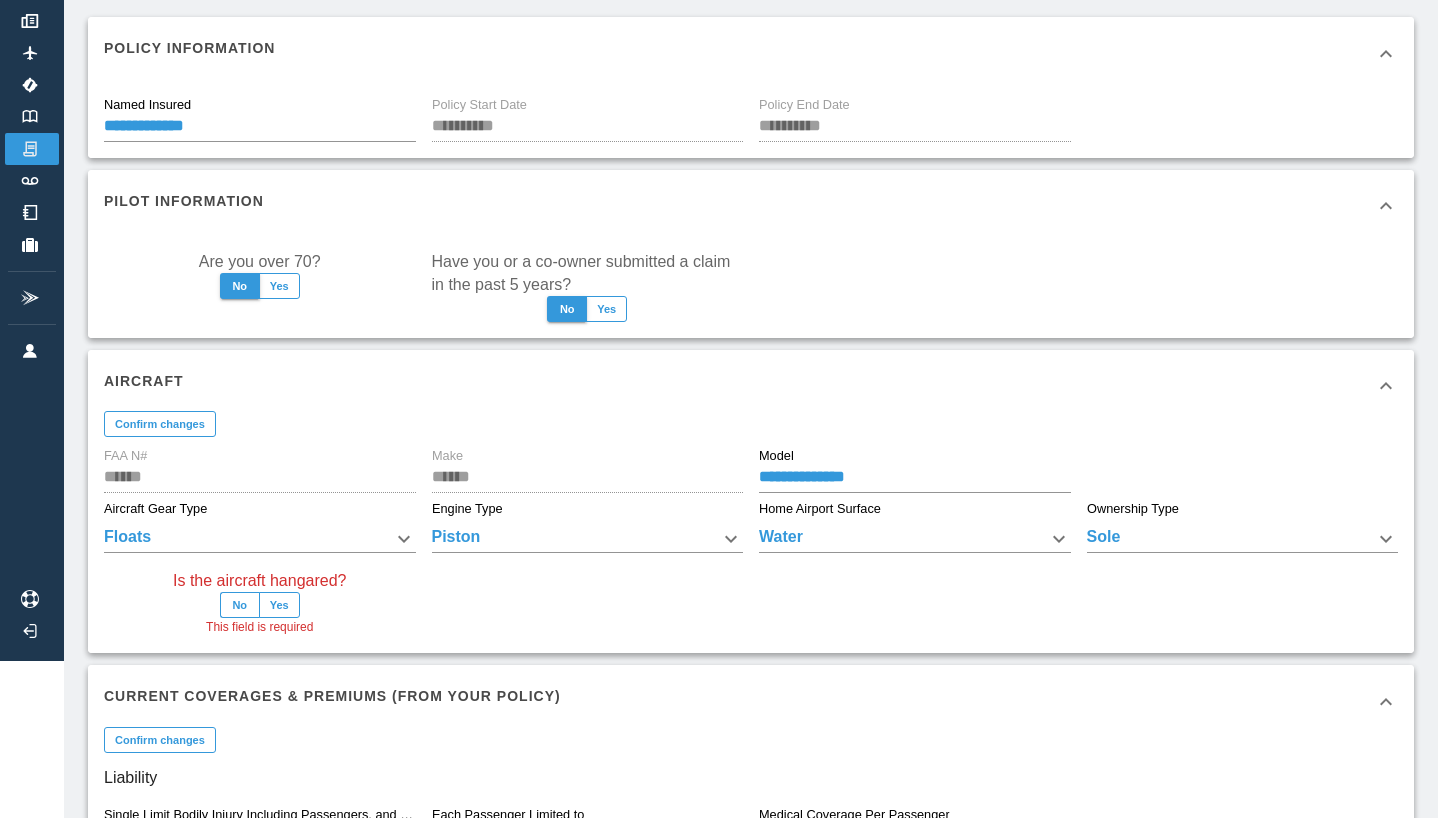 click on "**********" at bounding box center [719, 252] 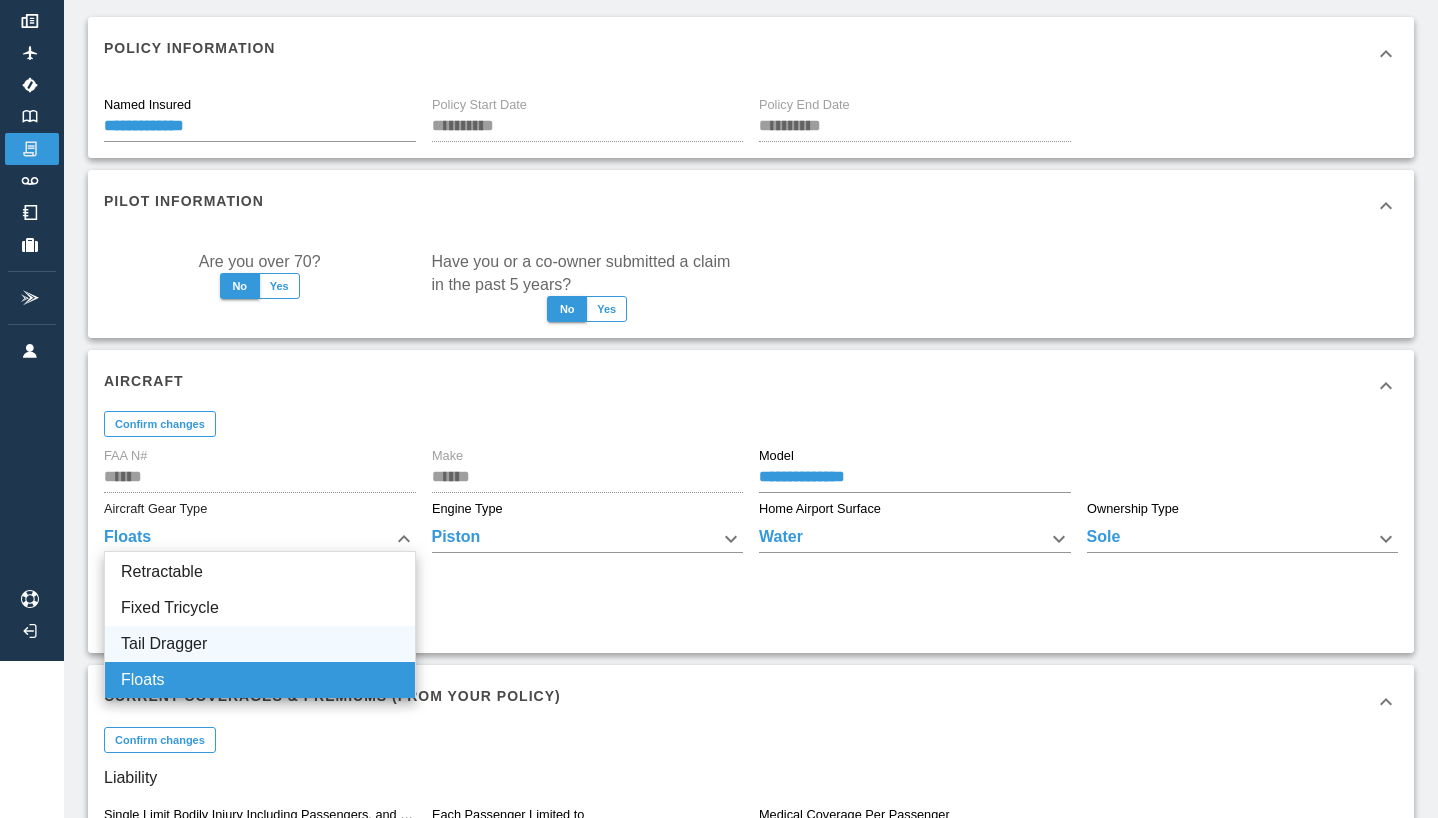 click on "Tail Dragger" at bounding box center [260, 644] 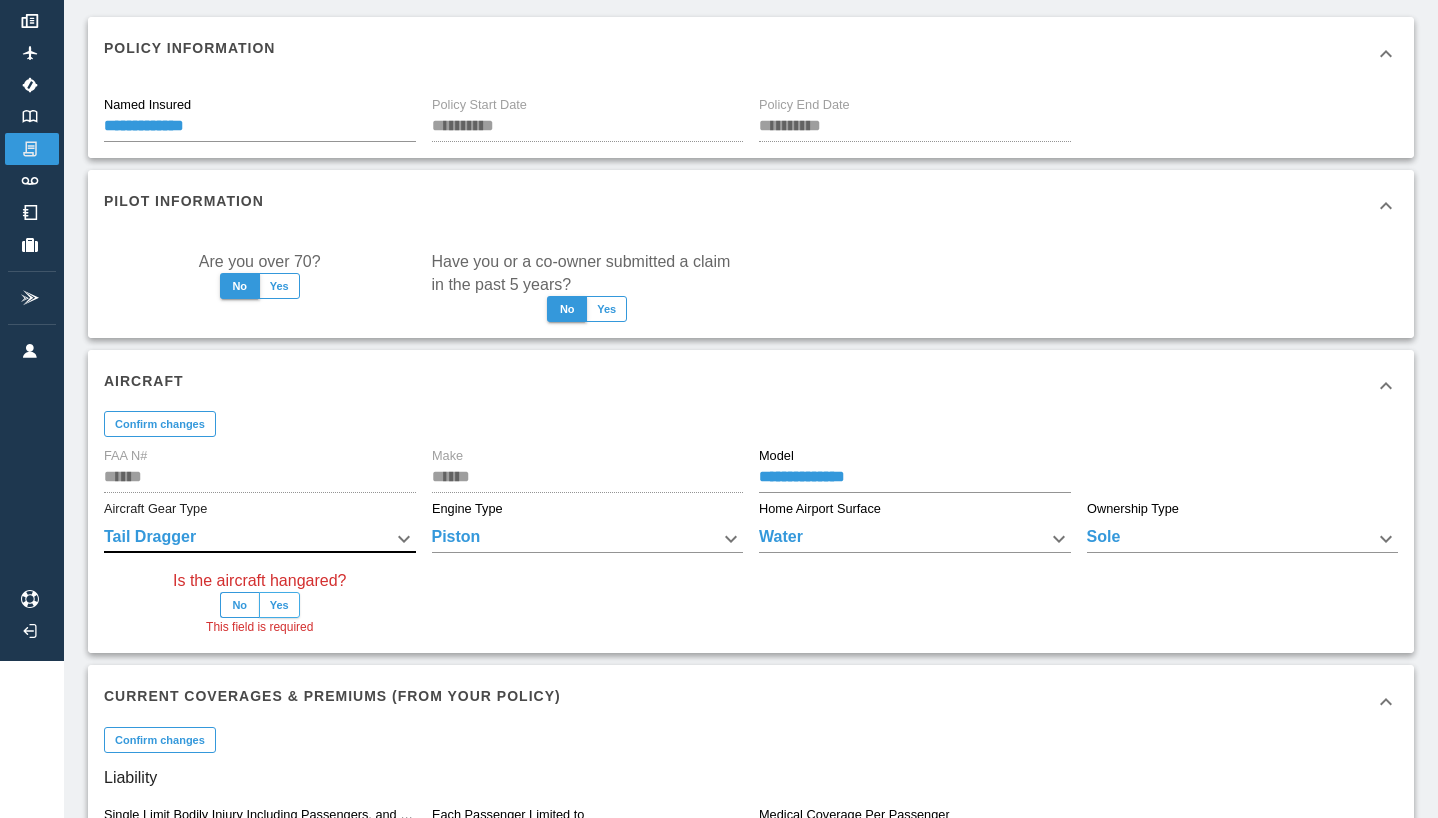 click on "Yes" at bounding box center (279, 605) 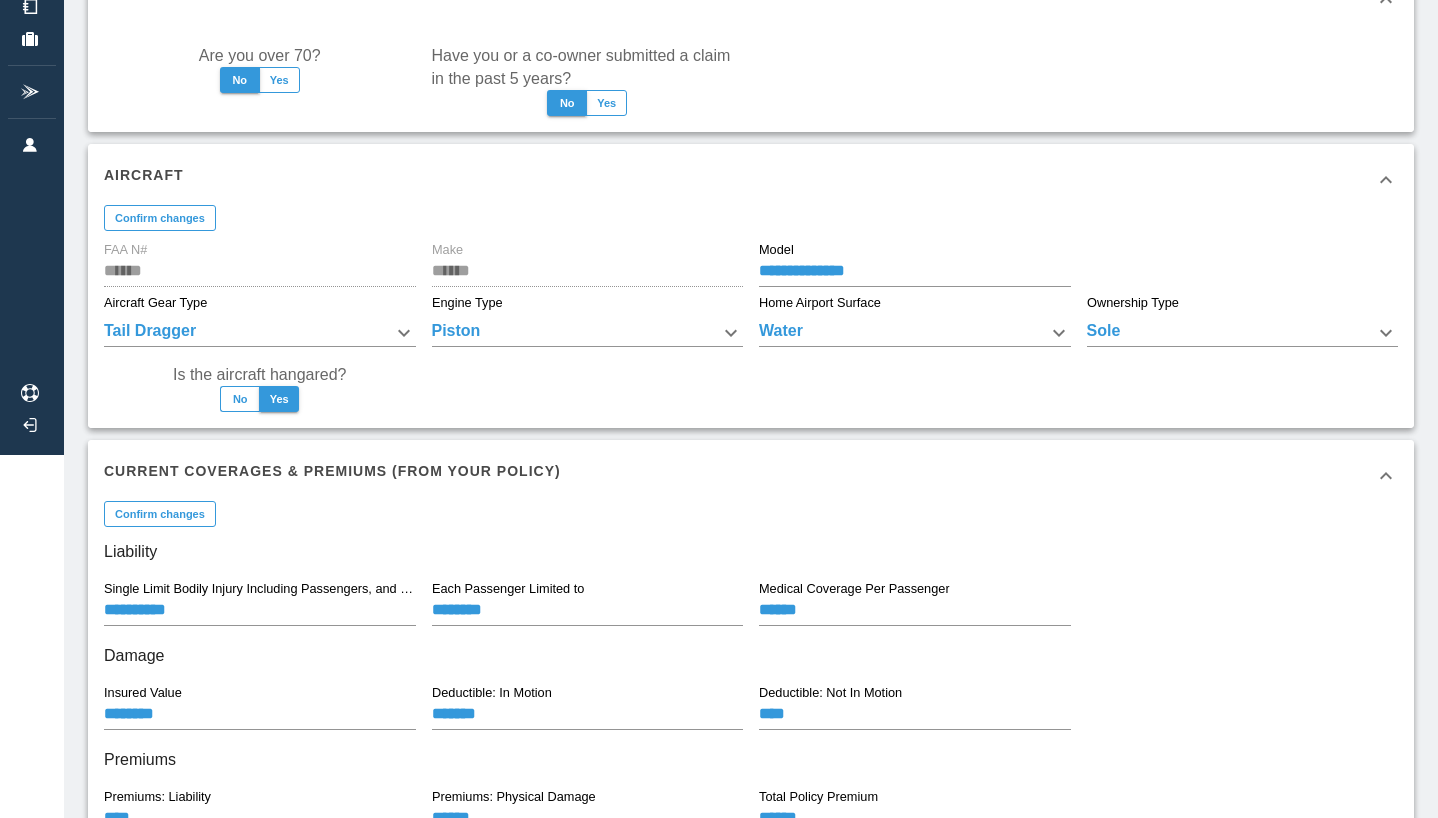 scroll, scrollTop: 356, scrollLeft: 0, axis: vertical 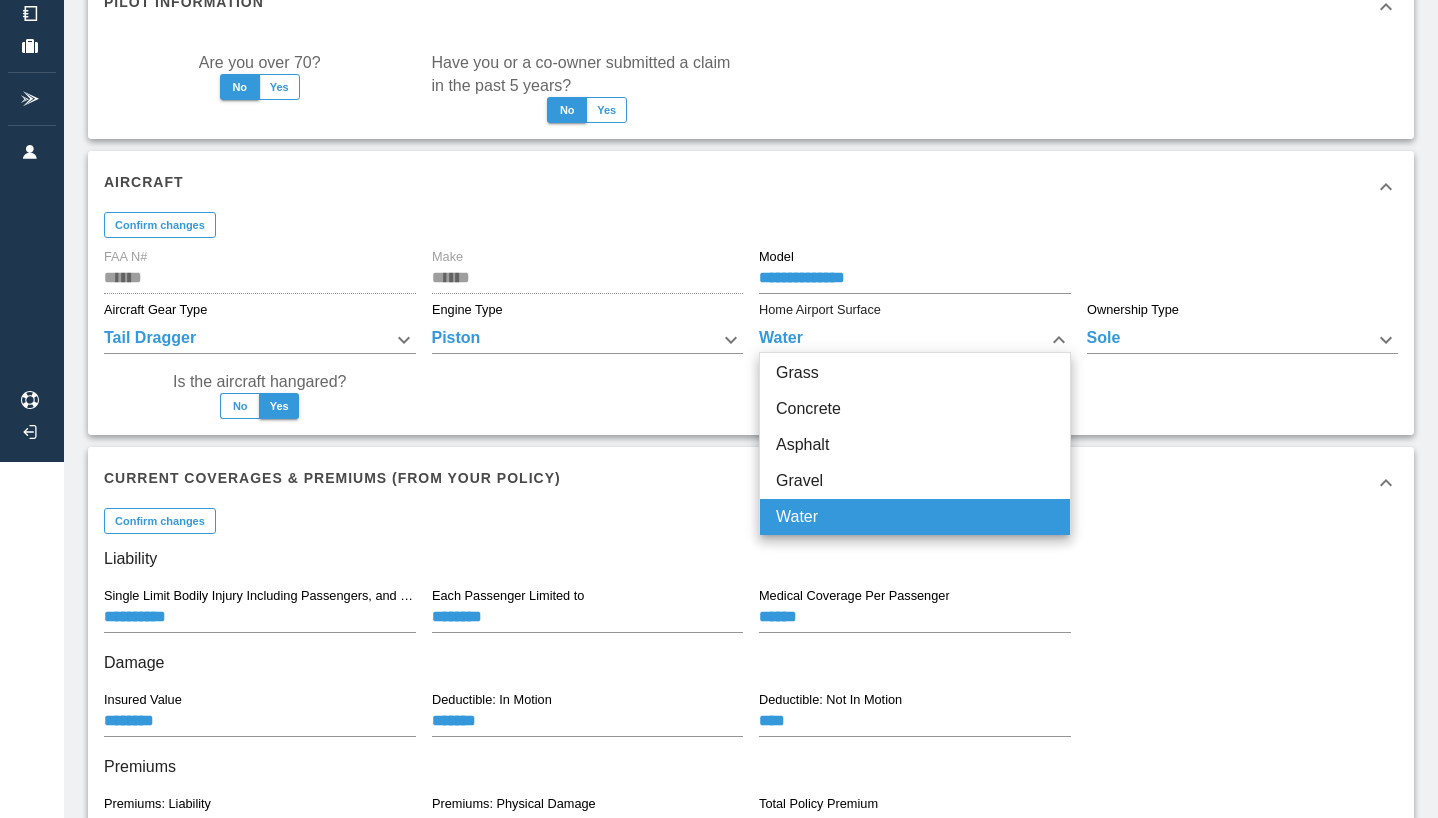 click on "**********" at bounding box center [719, 53] 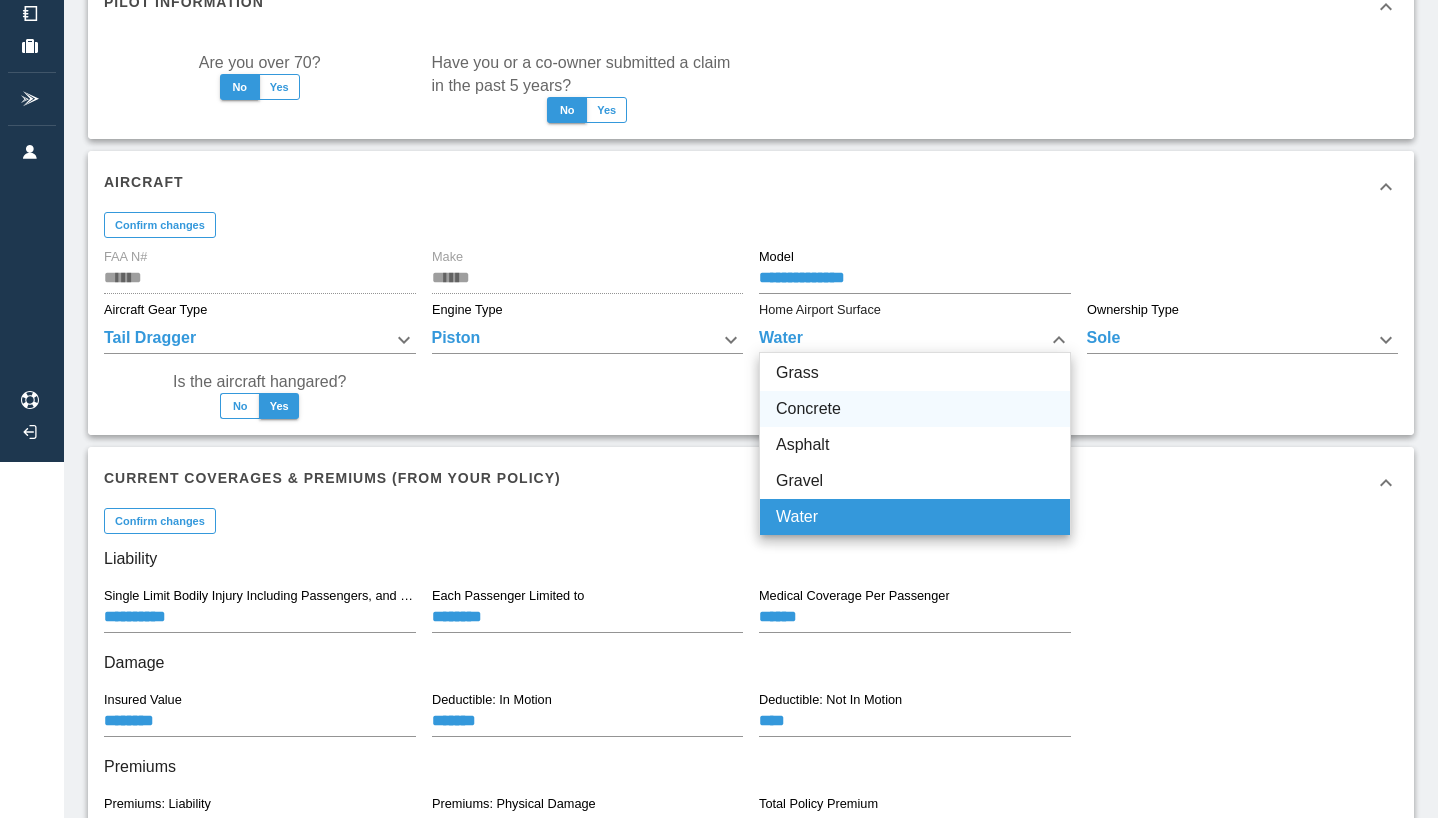 click on "Concrete" at bounding box center [915, 409] 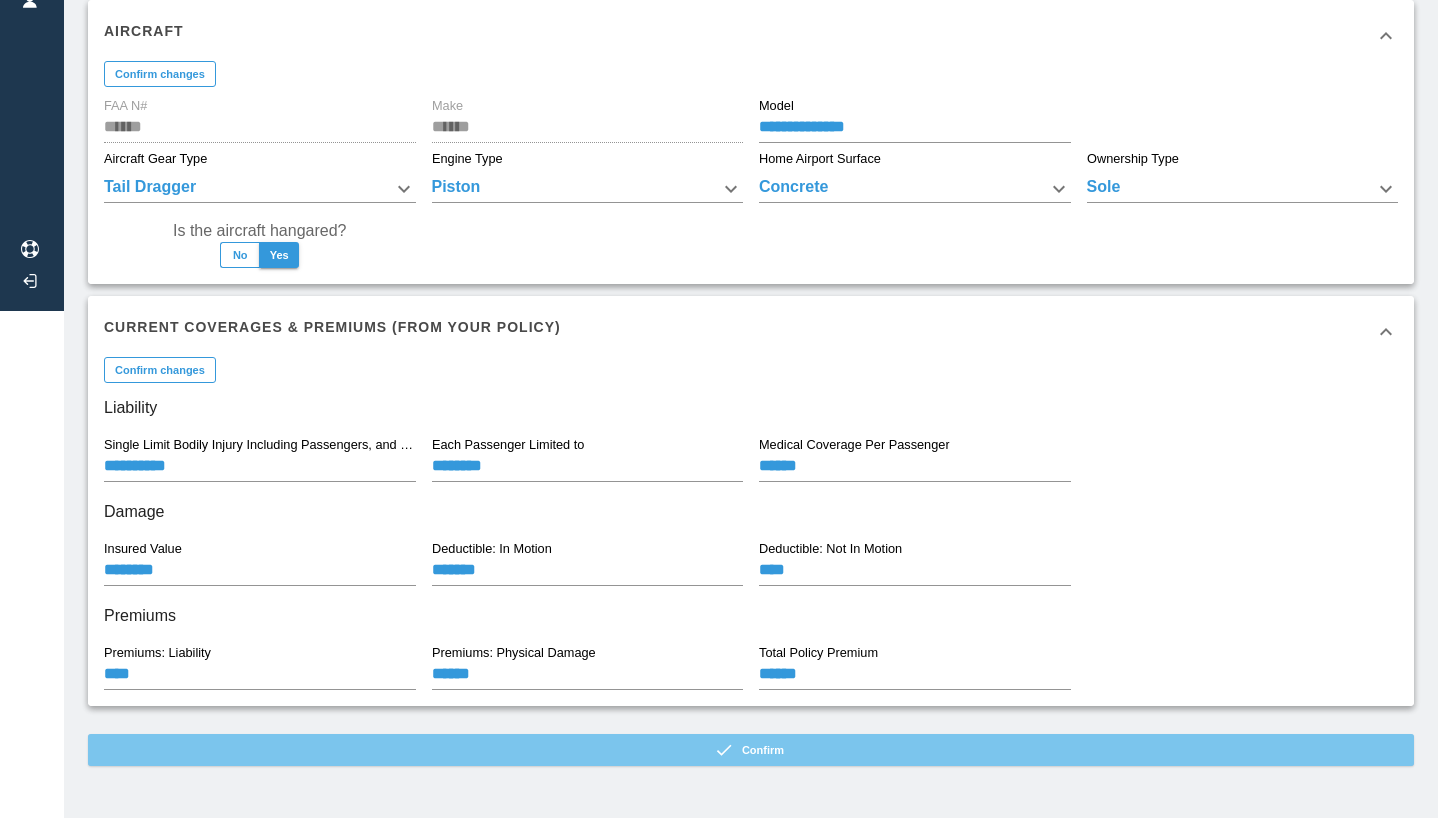 click on "Confirm" at bounding box center [751, 750] 